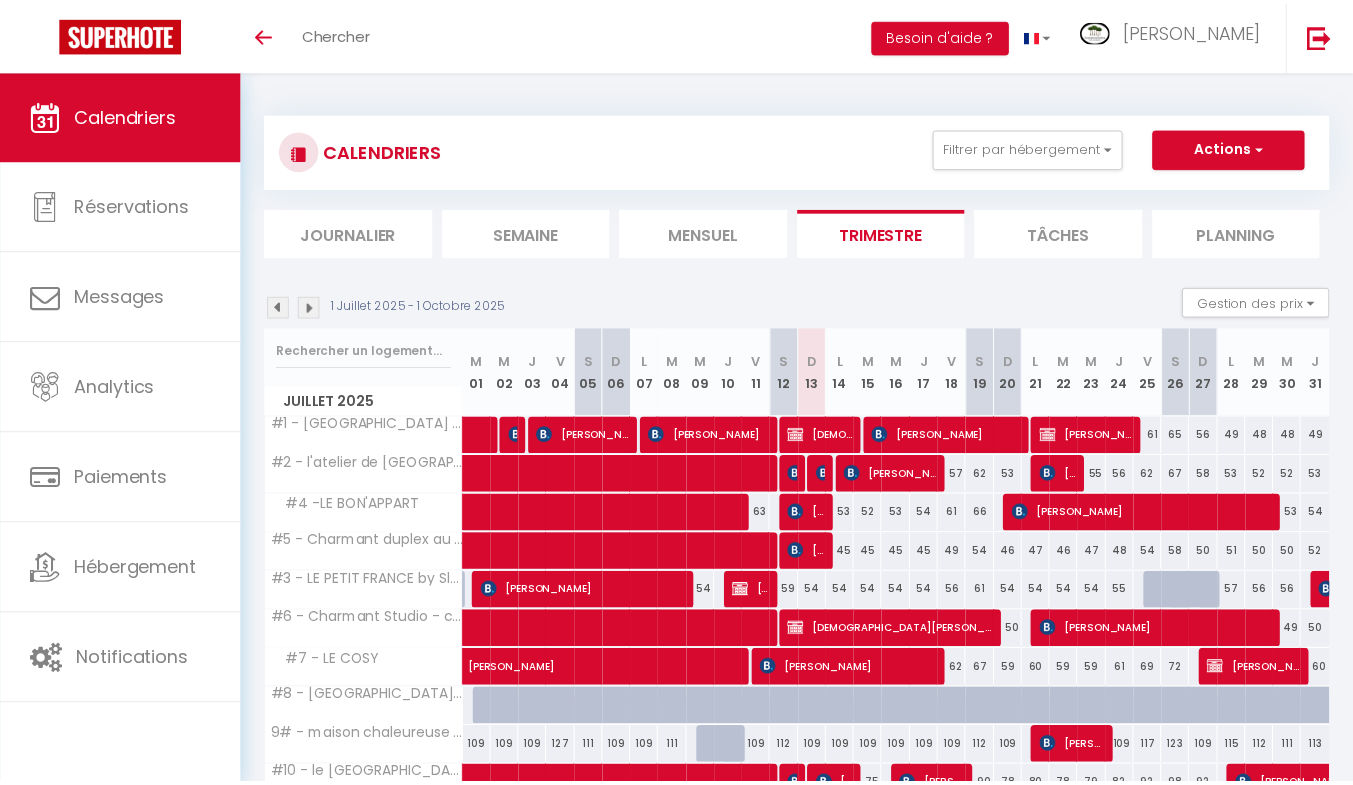 scroll, scrollTop: 0, scrollLeft: 0, axis: both 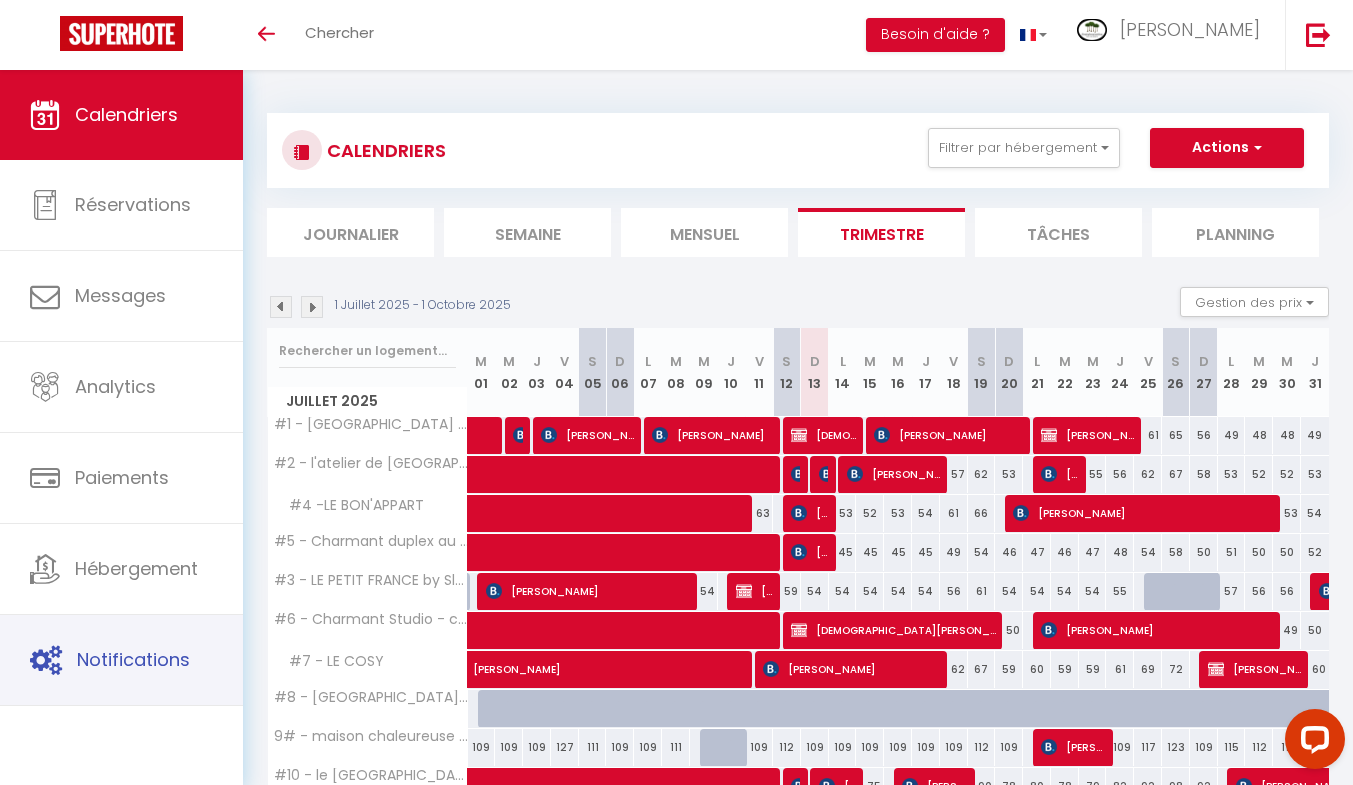 click on "Notifications" at bounding box center [121, 660] 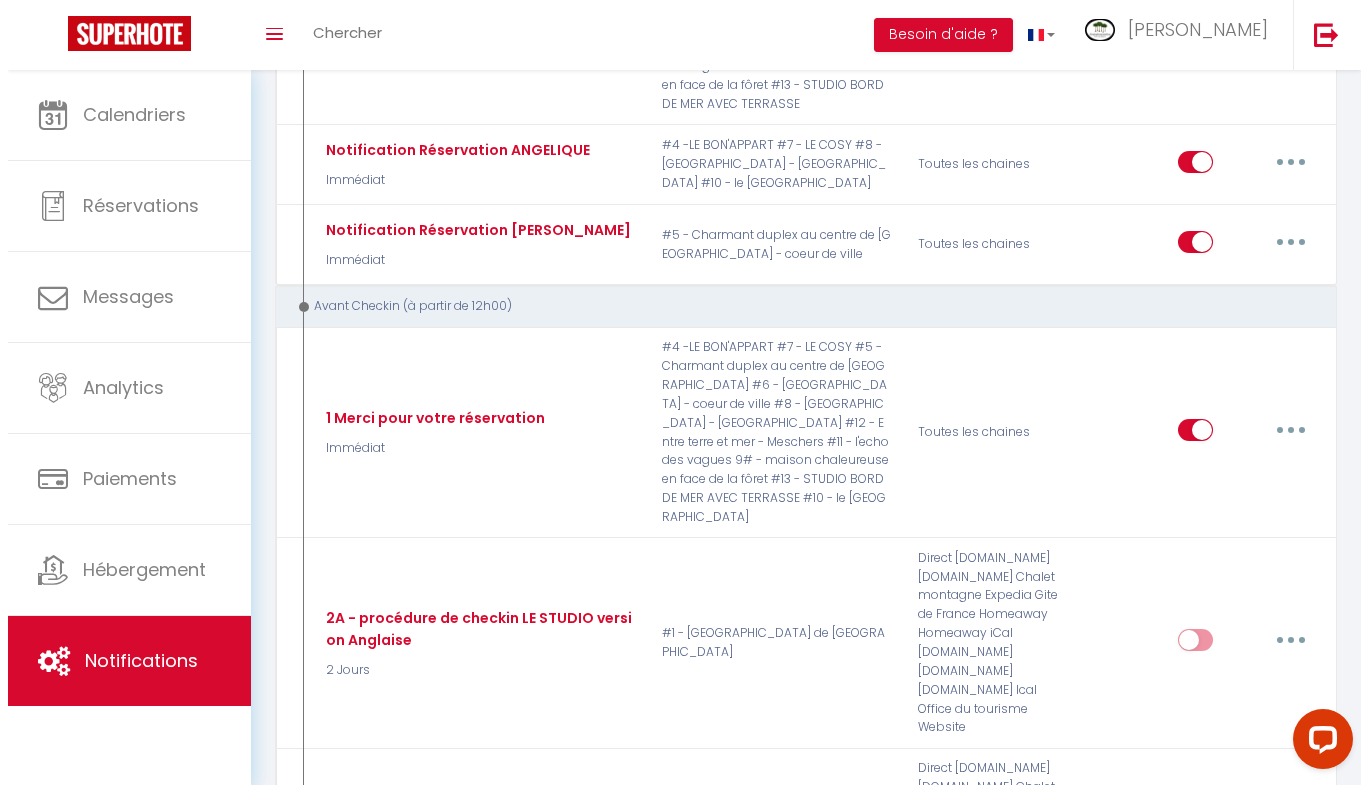 scroll, scrollTop: 419, scrollLeft: 0, axis: vertical 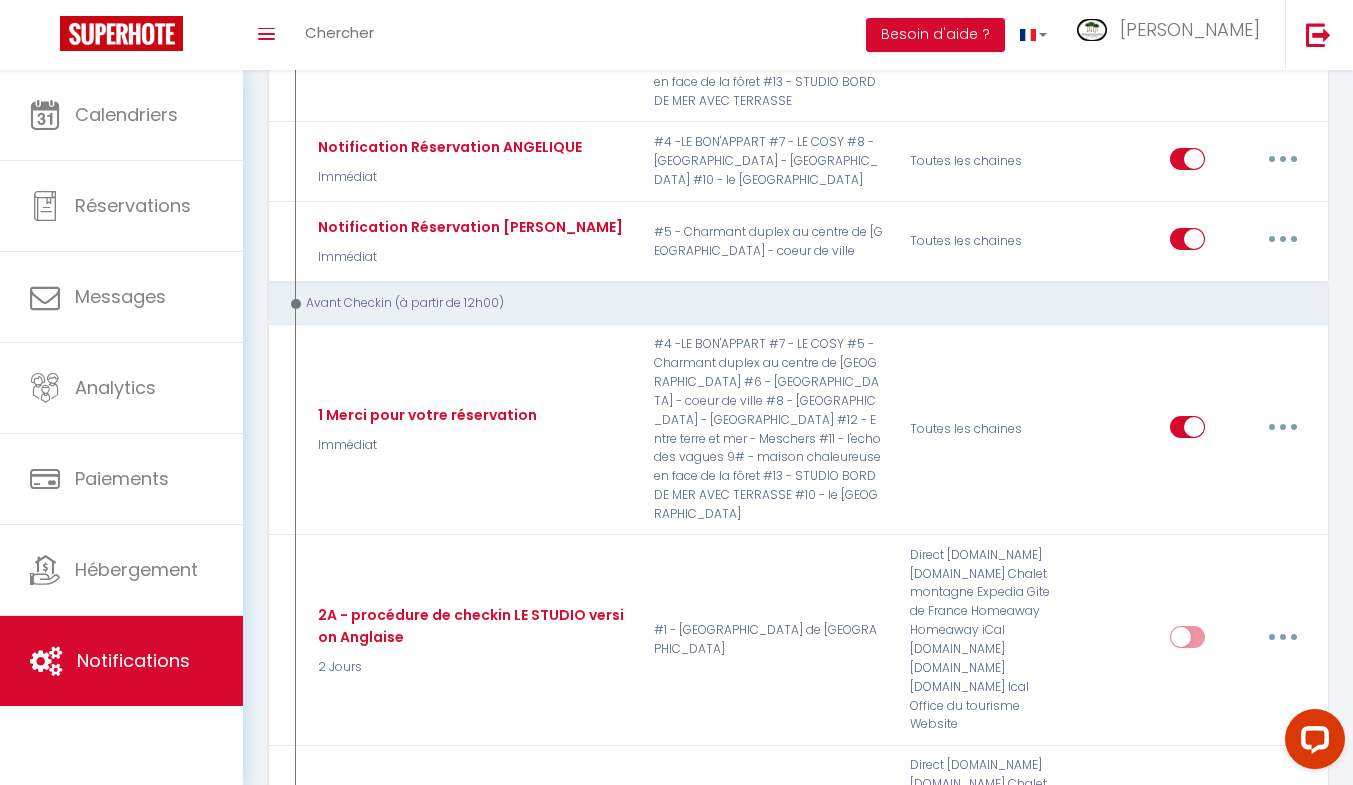 click at bounding box center (1283, 427) 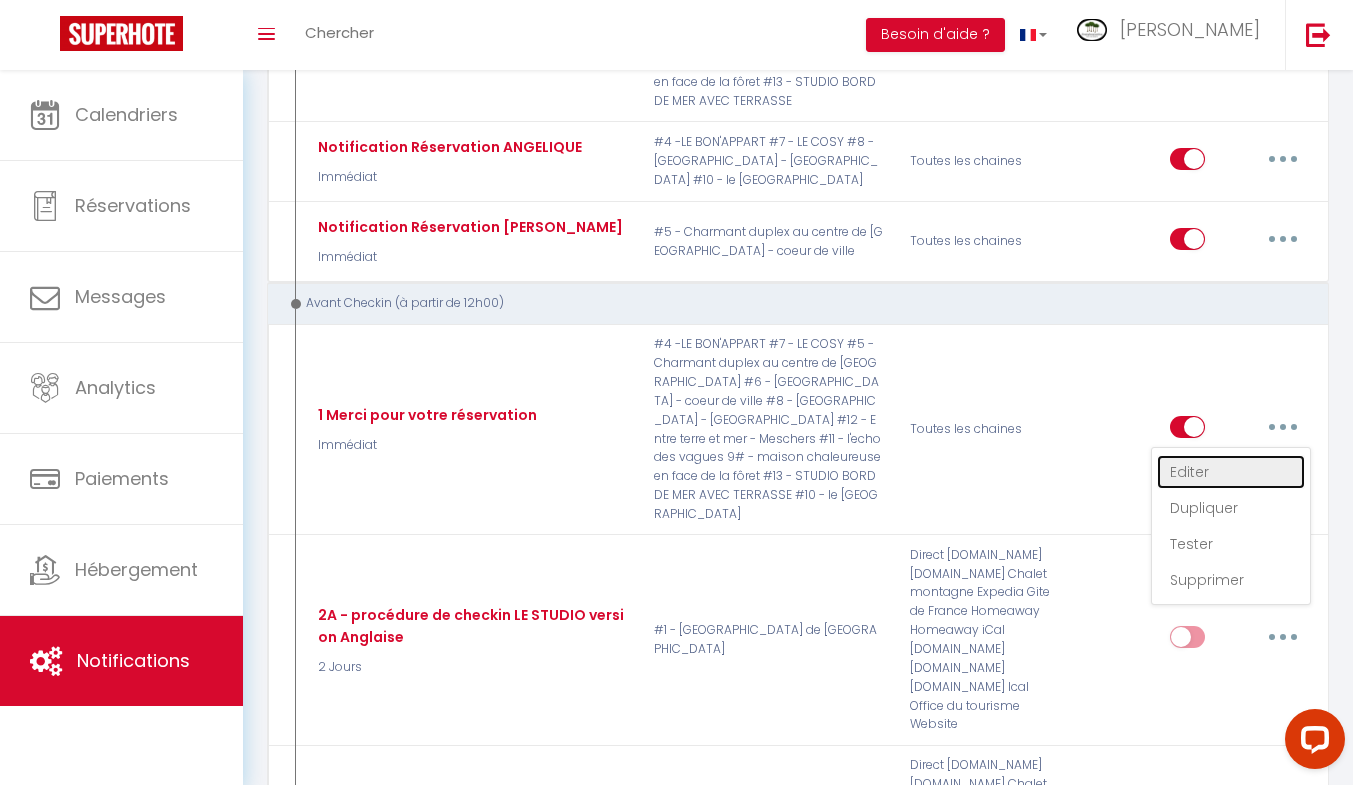 click on "Editer" at bounding box center [1231, 472] 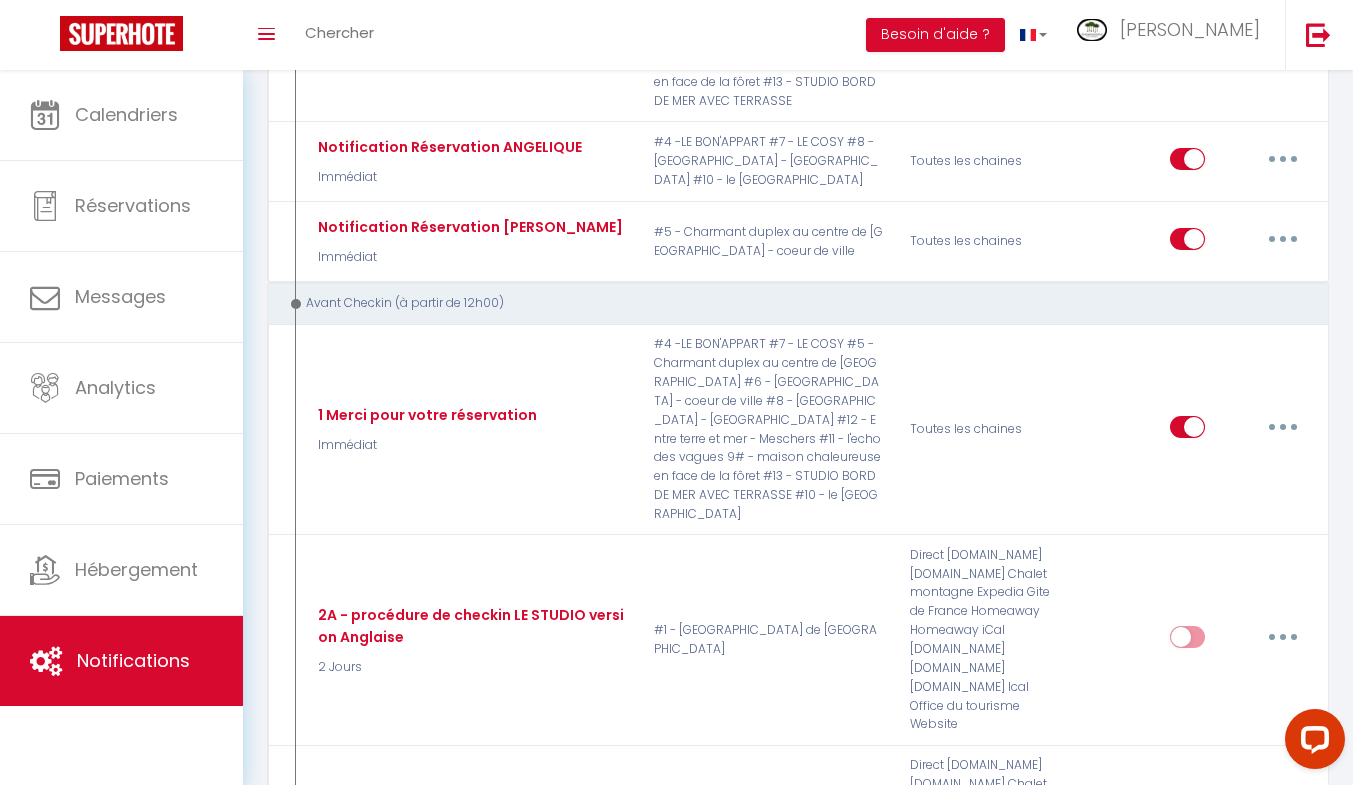 type on "1  Merci pour votre réservation" 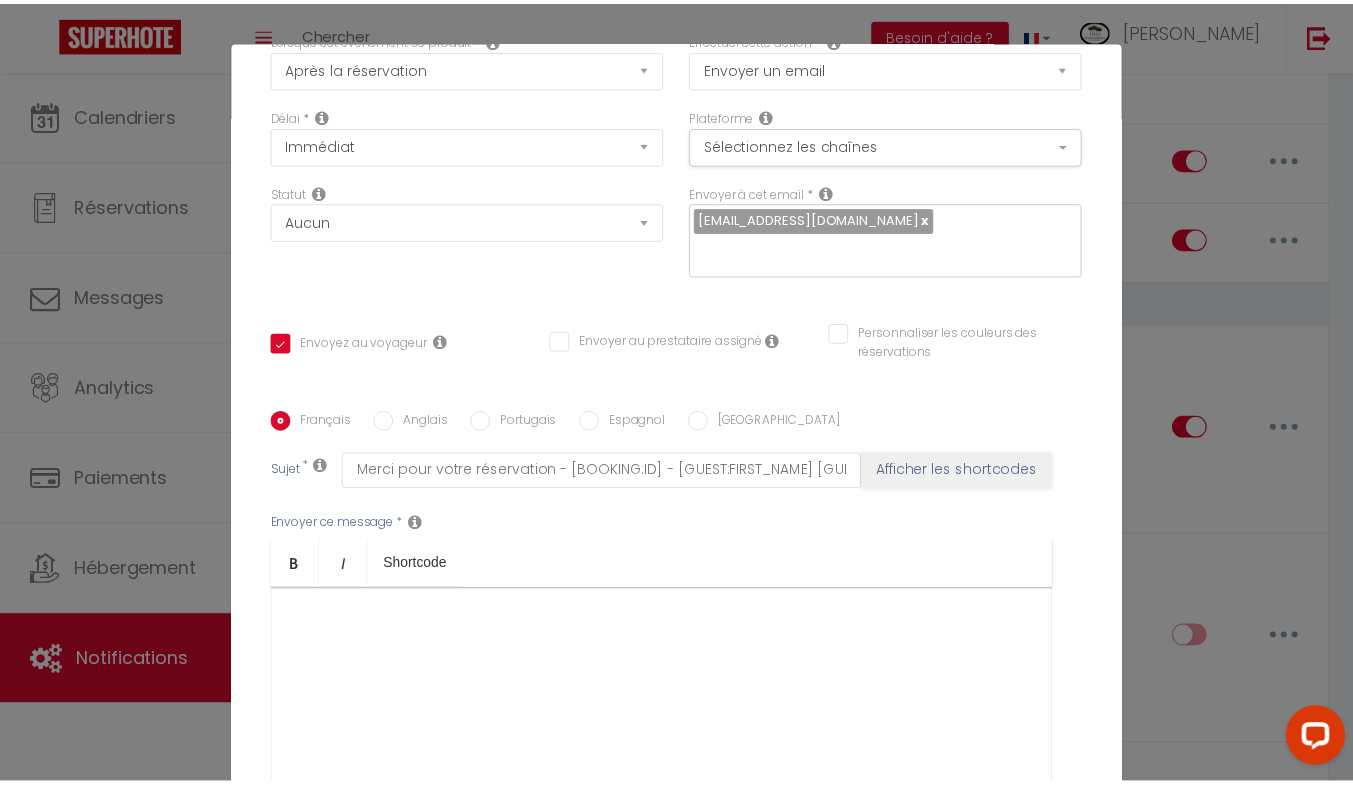 scroll, scrollTop: 0, scrollLeft: 0, axis: both 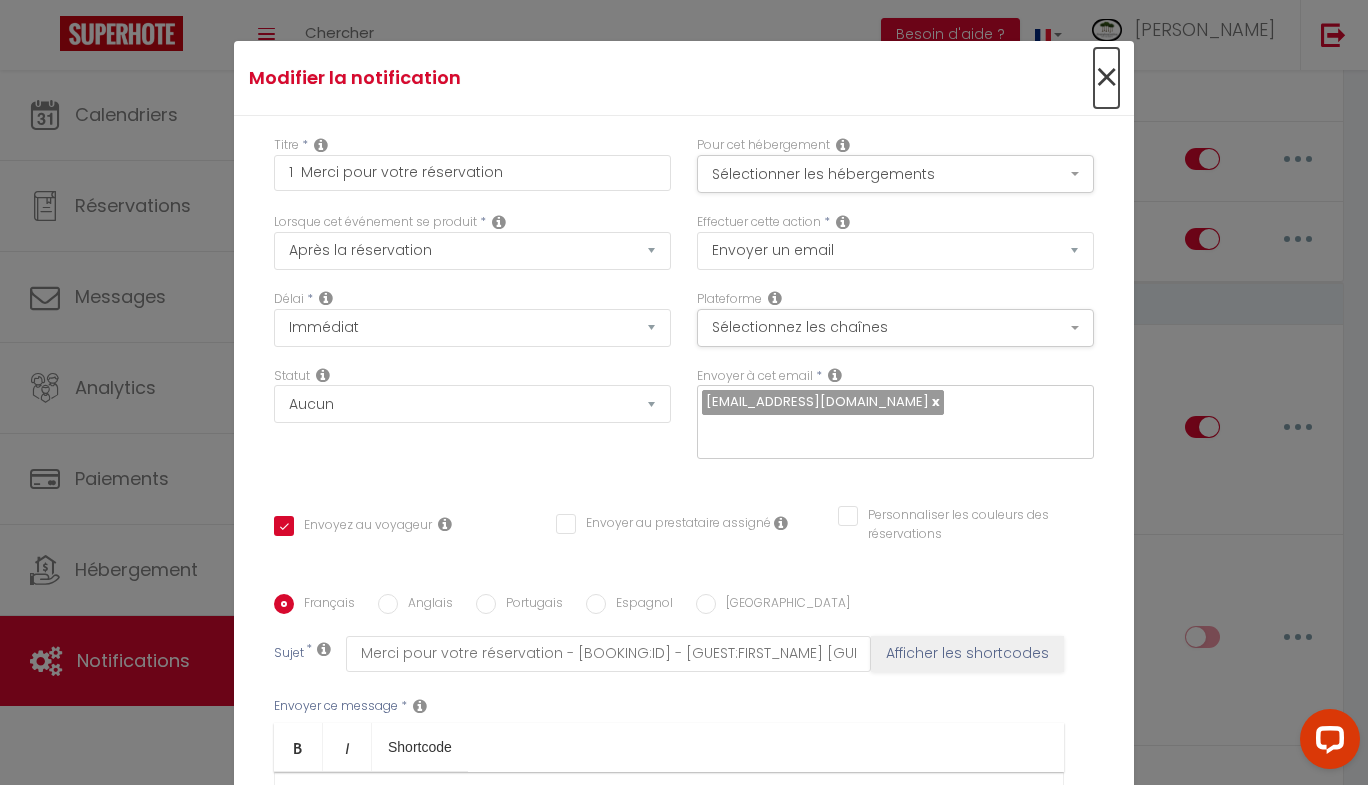 click on "×" at bounding box center [1106, 78] 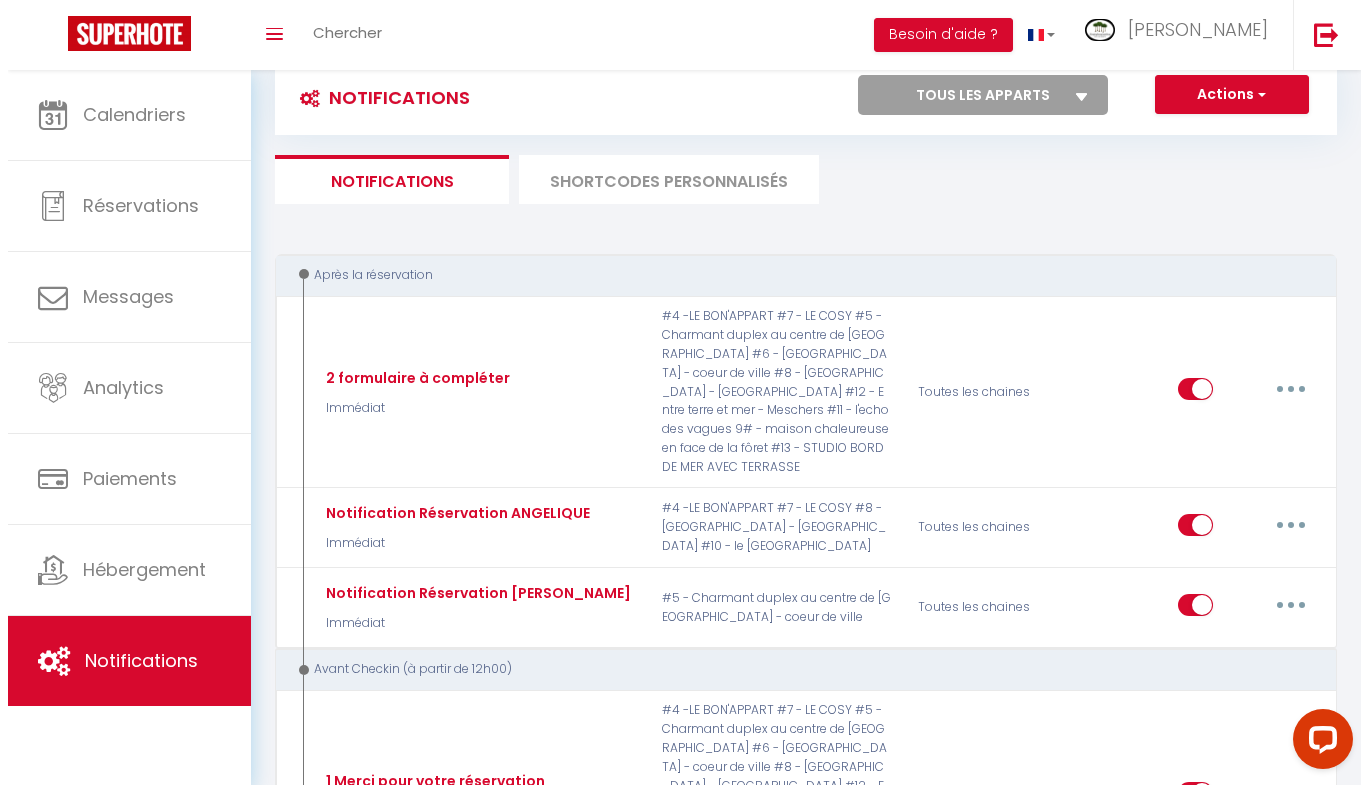 scroll, scrollTop: 0, scrollLeft: 0, axis: both 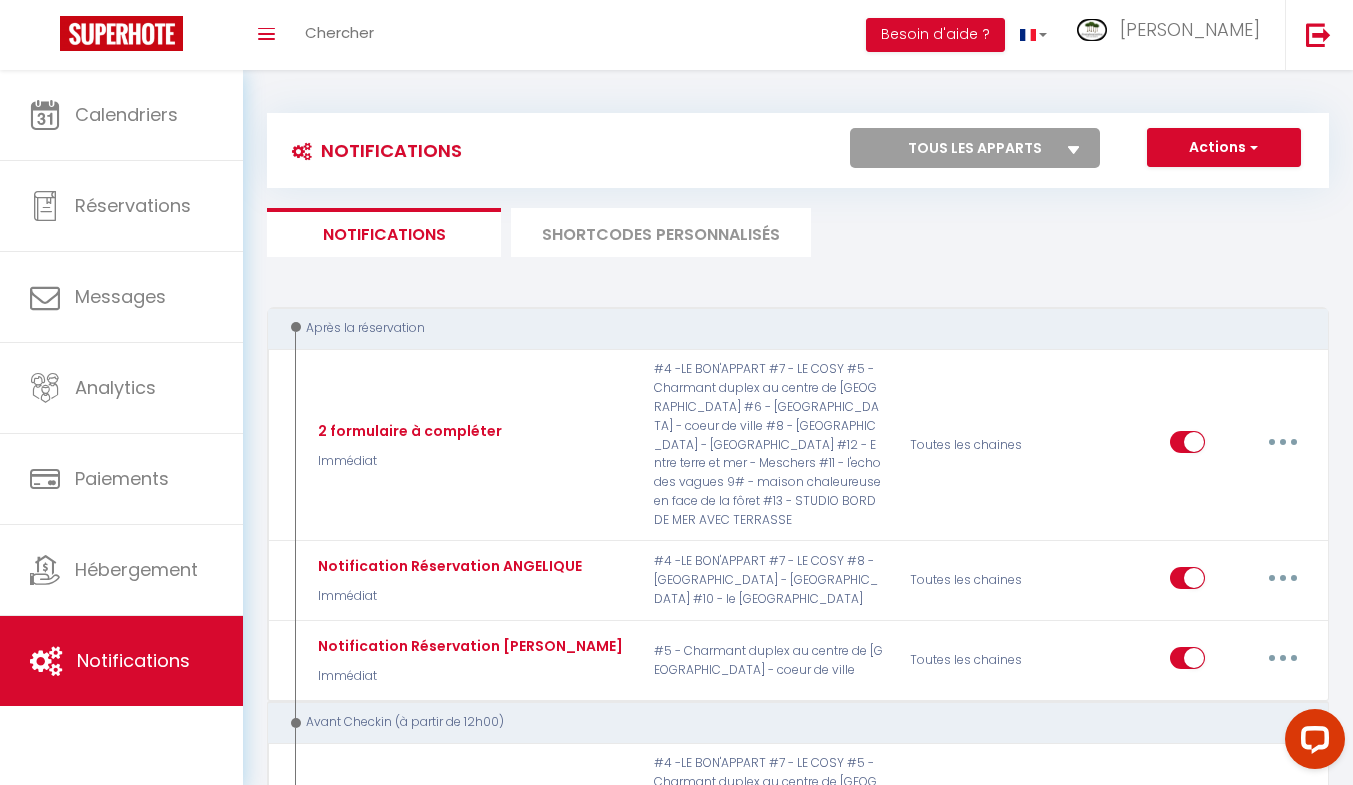 click at bounding box center [1283, 442] 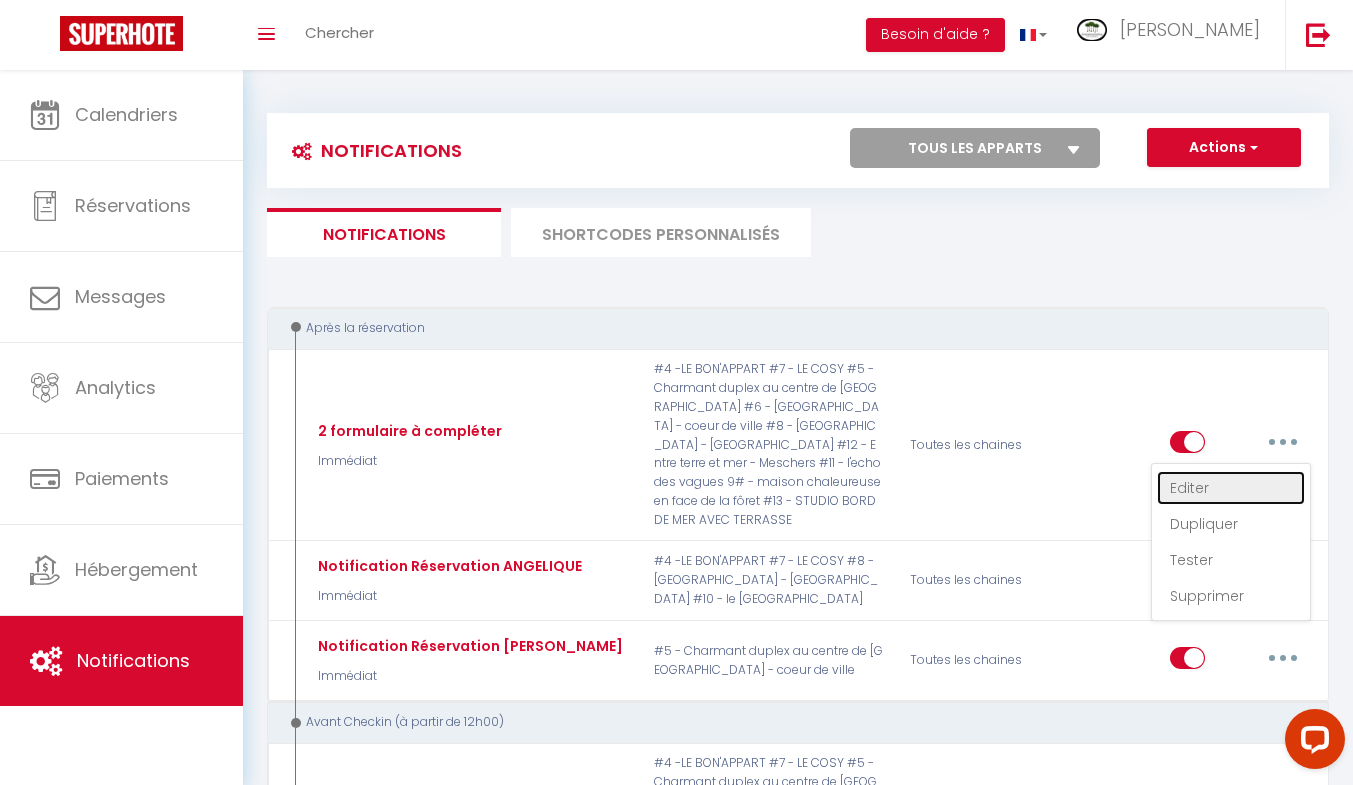 click on "Editer" at bounding box center [1231, 488] 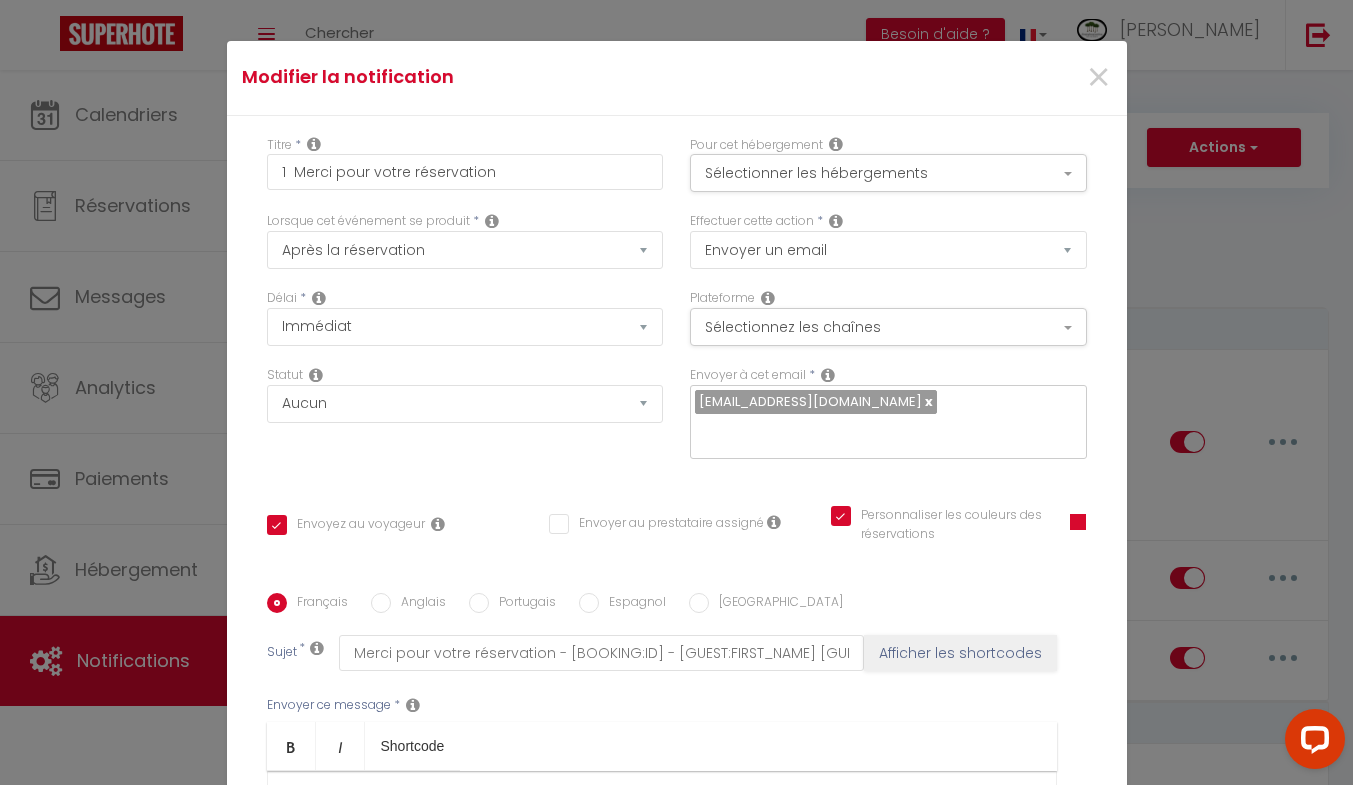 type on "2  formulaire à compléter" 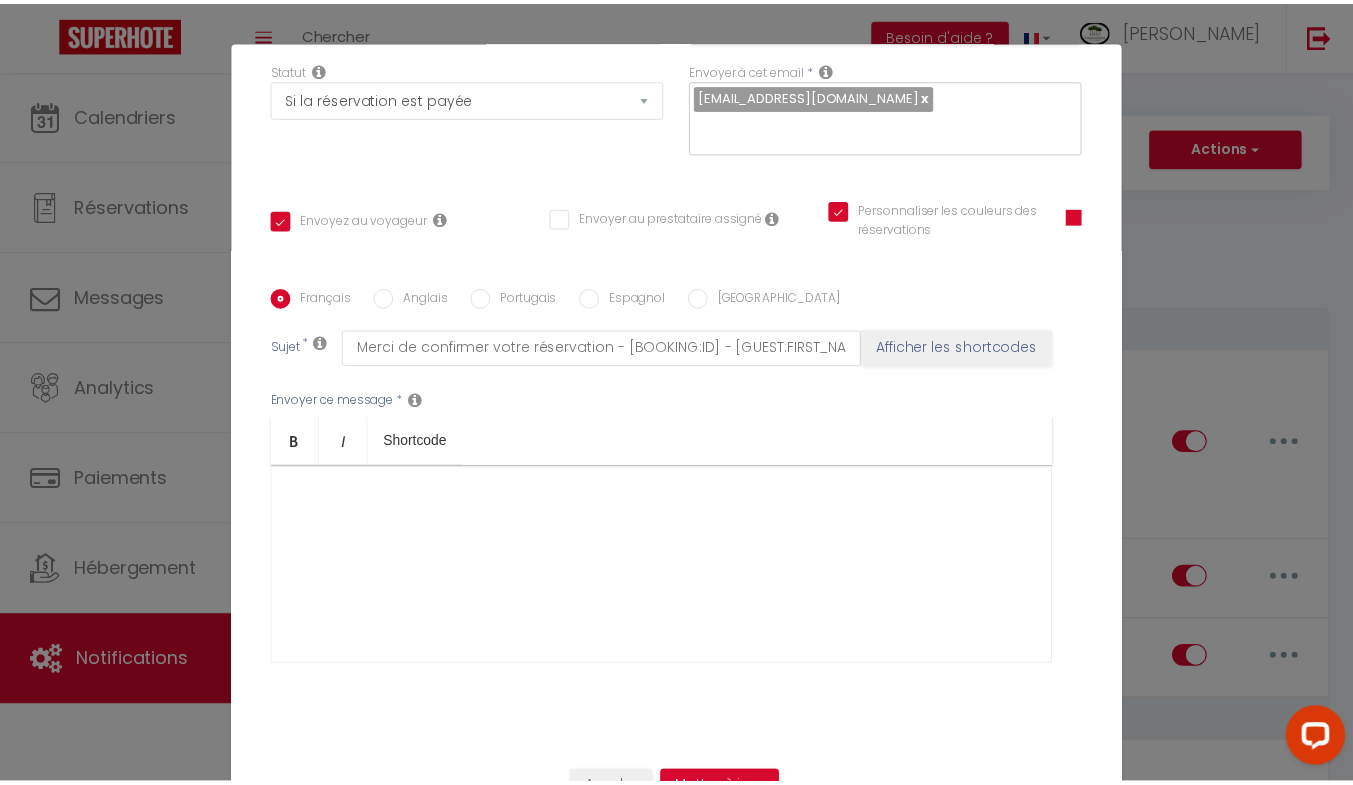 scroll, scrollTop: 0, scrollLeft: 0, axis: both 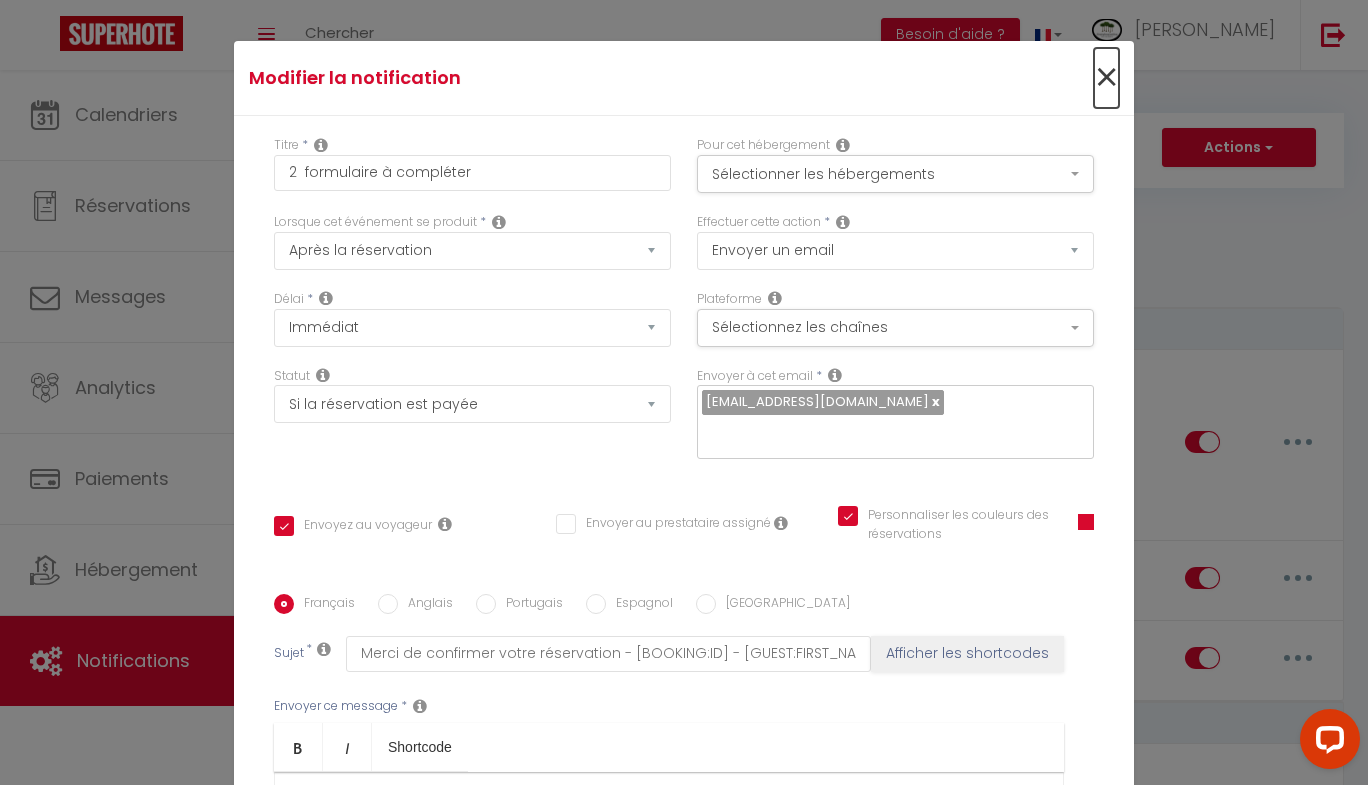 click on "×" at bounding box center (1106, 78) 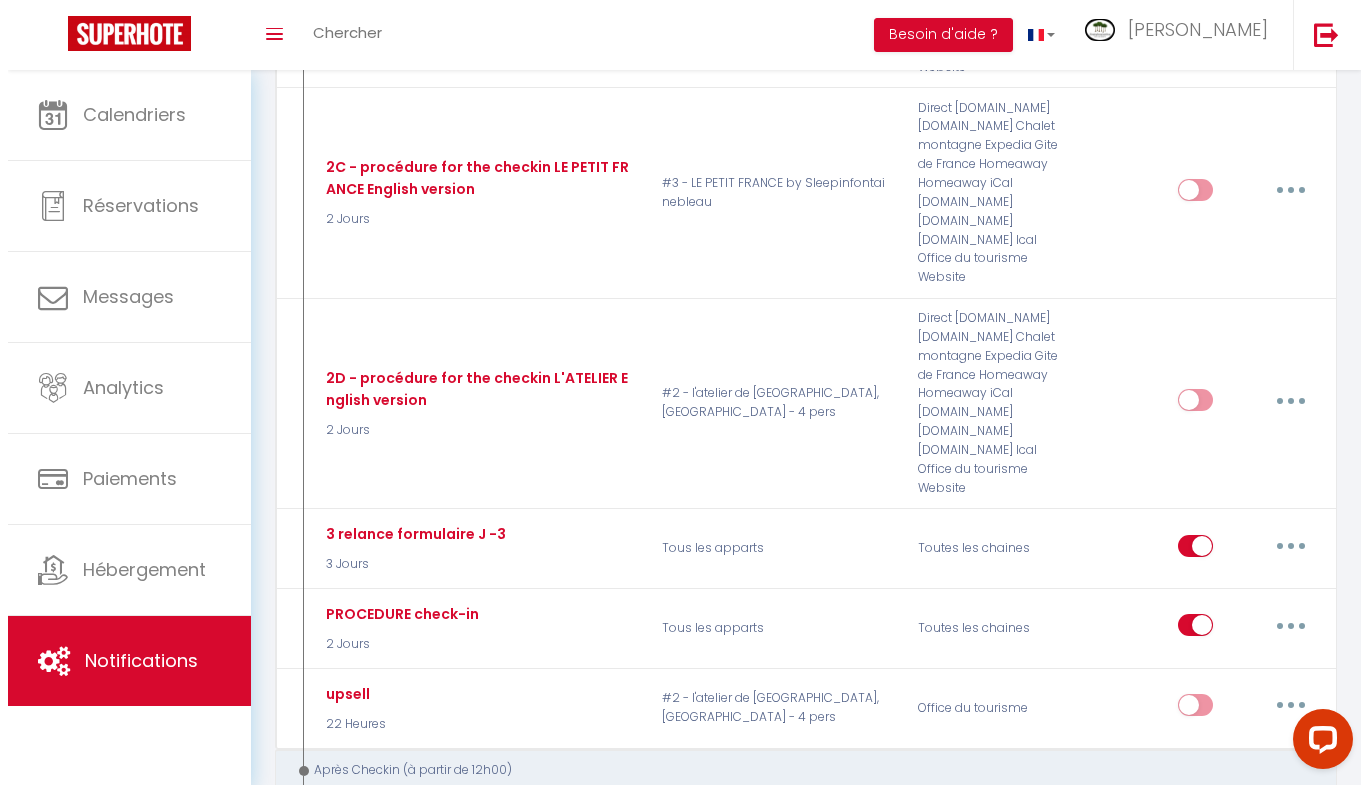 scroll, scrollTop: 1310, scrollLeft: 0, axis: vertical 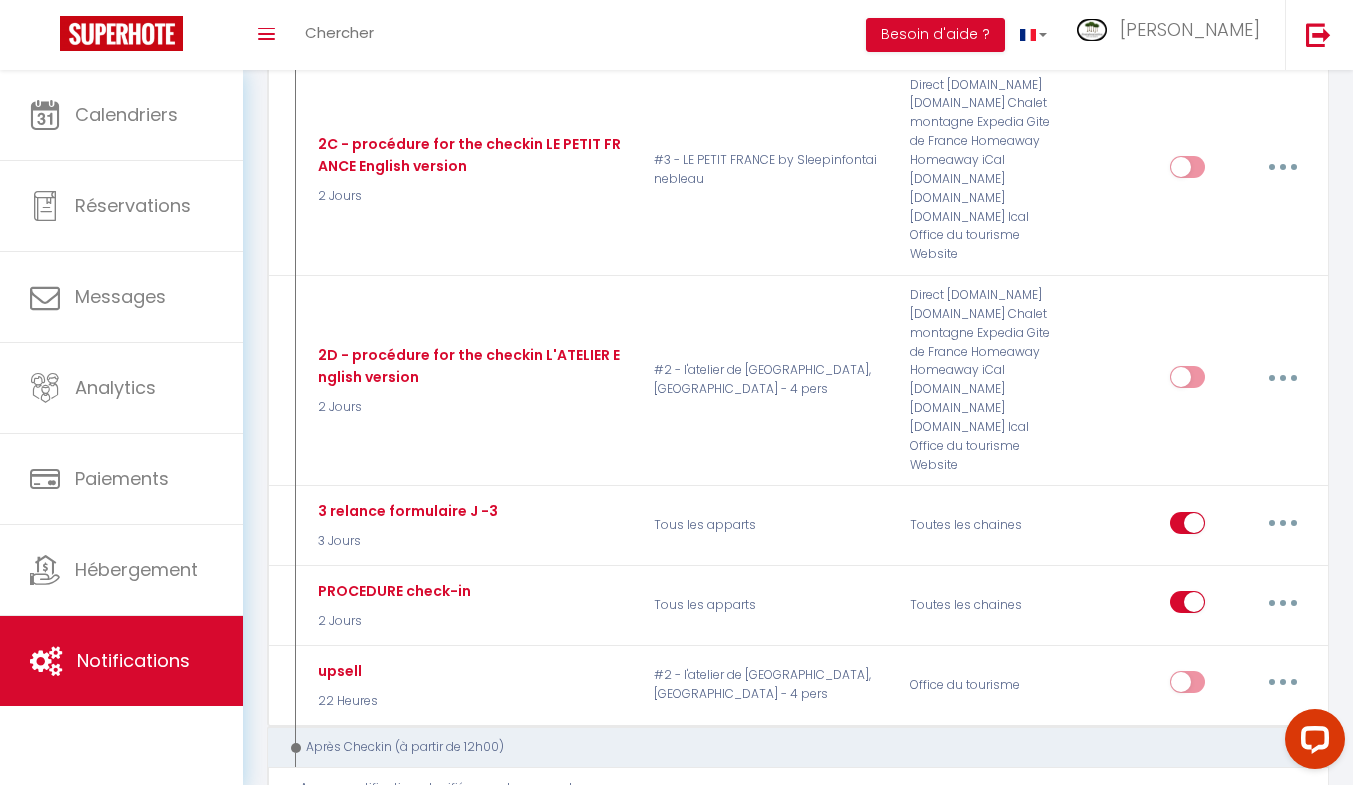 click at bounding box center [1283, 523] 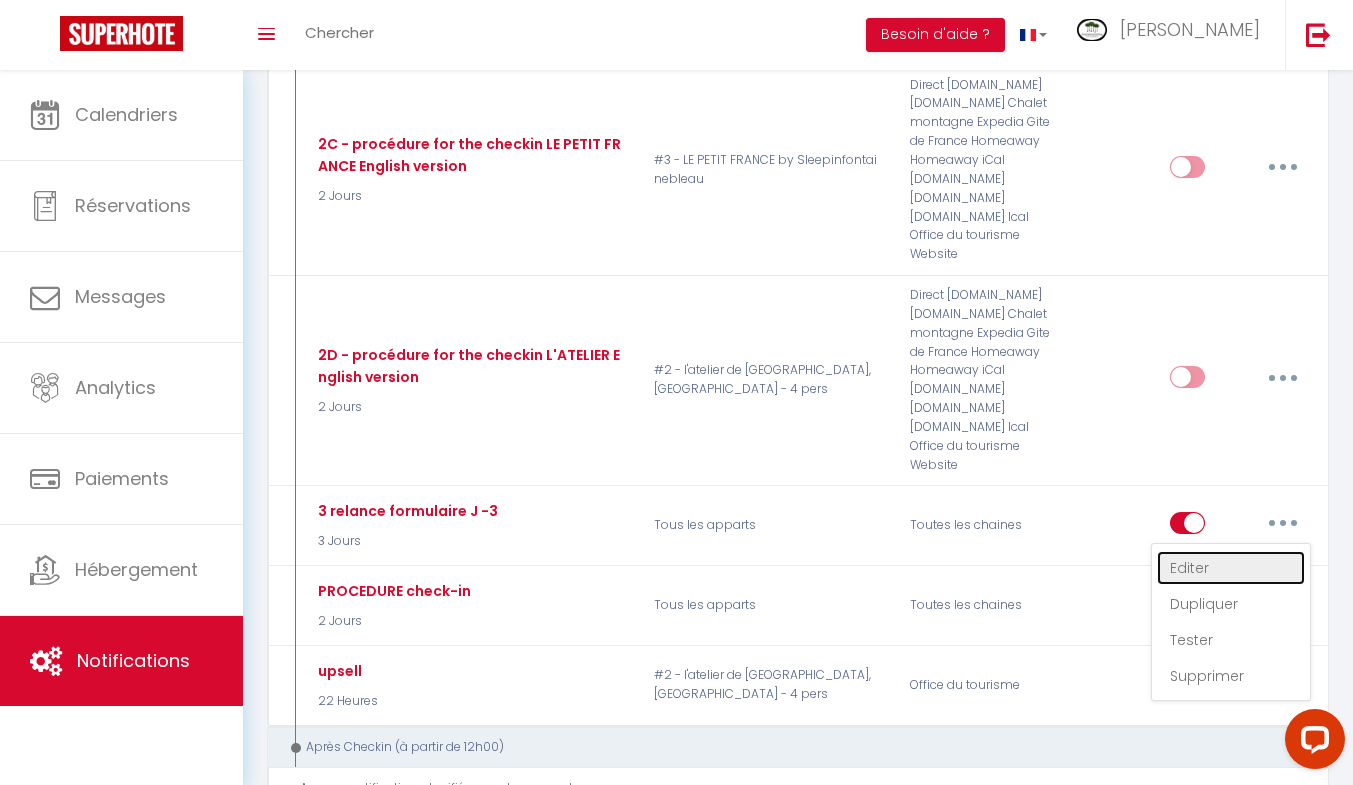 click on "Editer" at bounding box center (1231, 568) 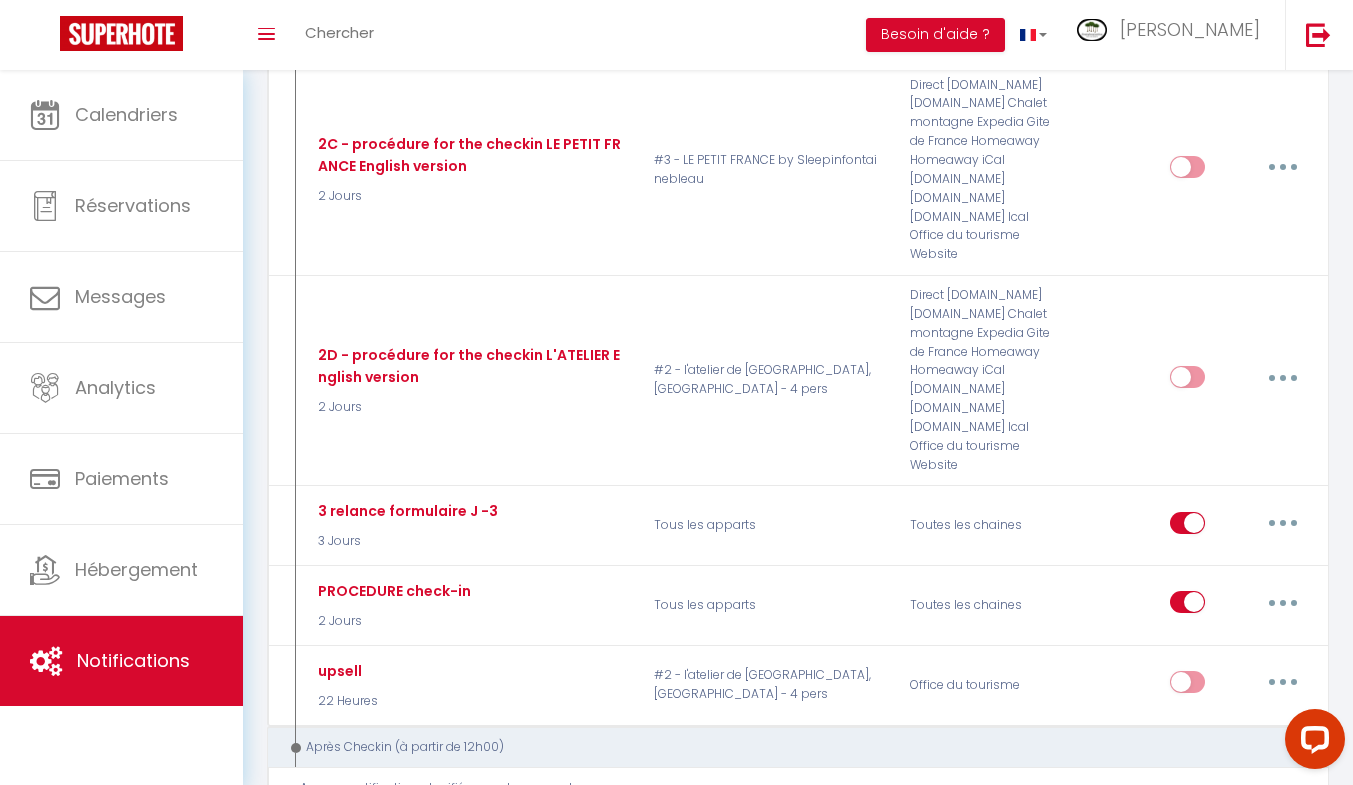 type on "3 relance formulaire J -3" 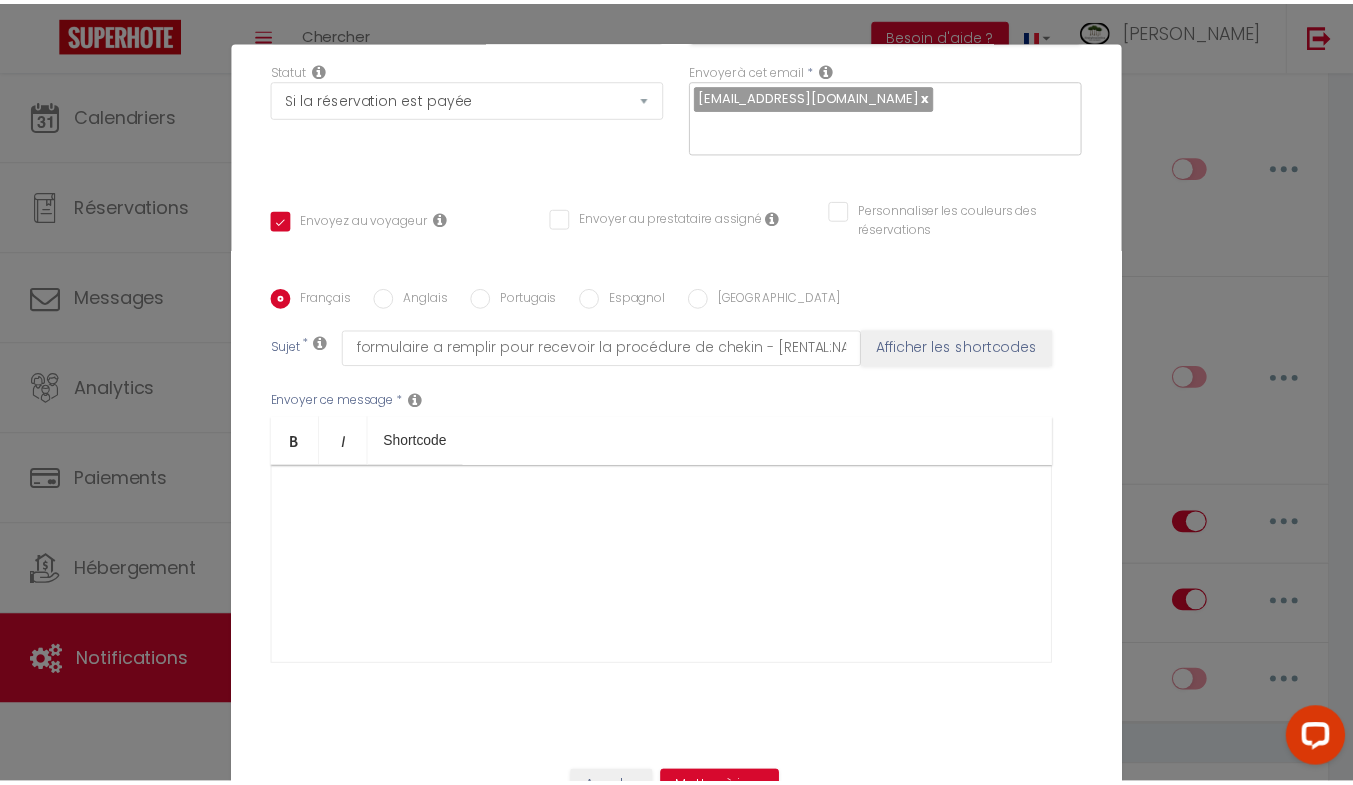 scroll, scrollTop: 0, scrollLeft: 0, axis: both 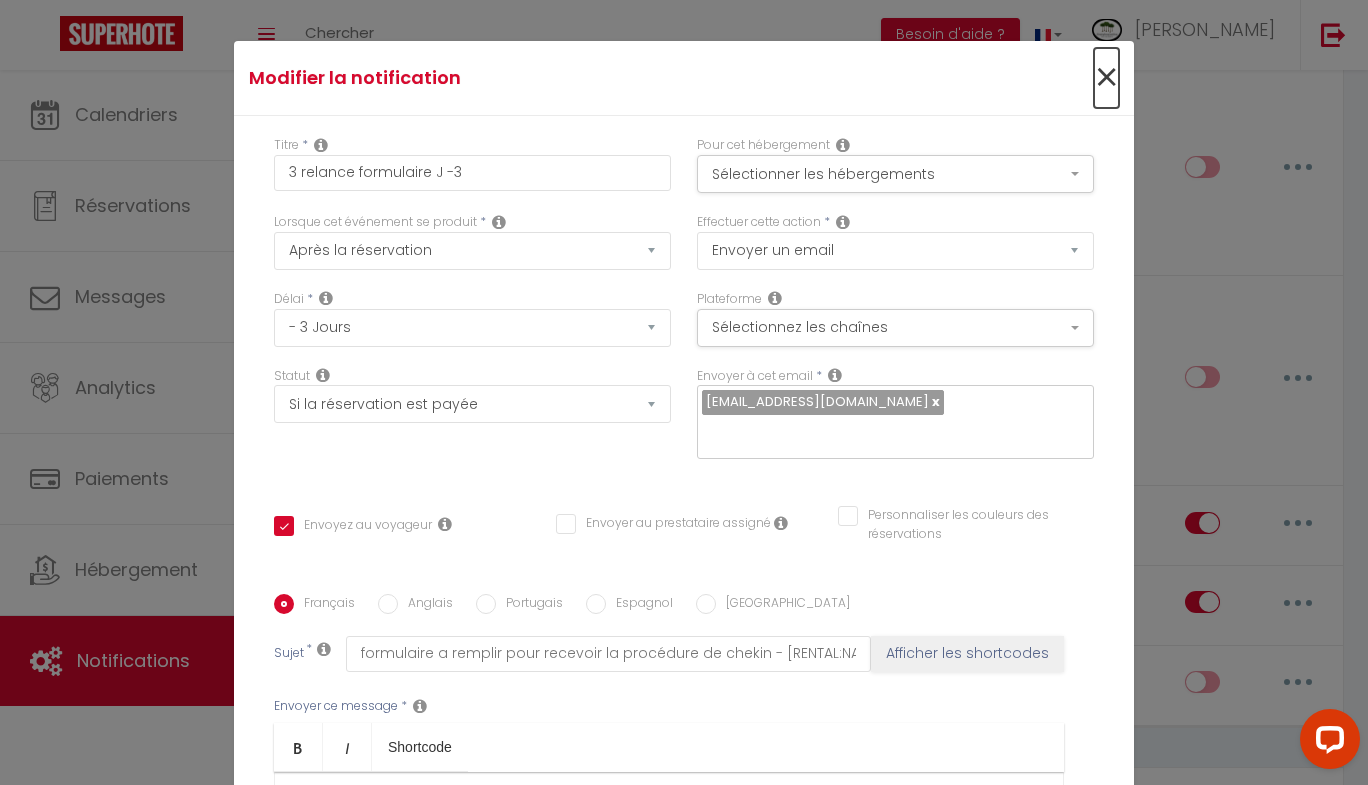 click on "×" at bounding box center (1106, 78) 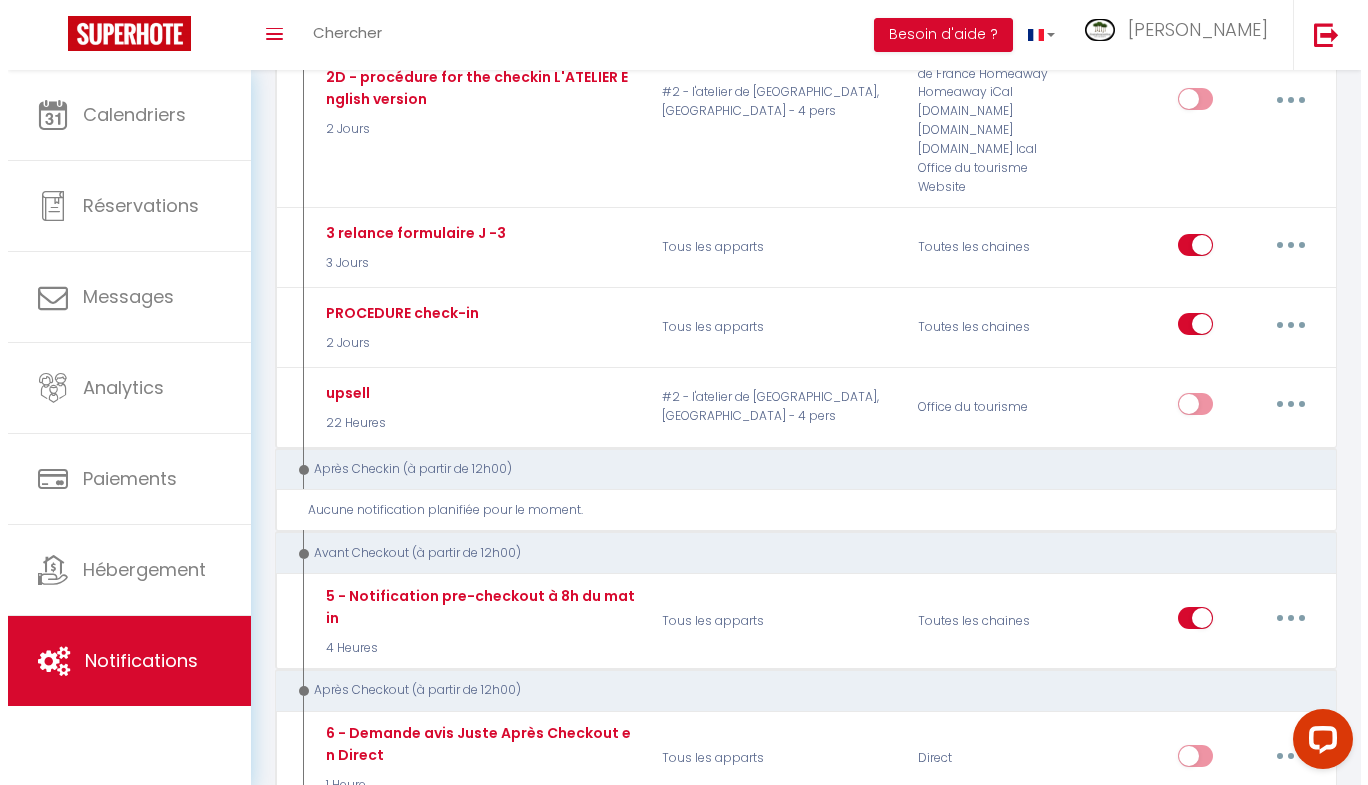 scroll, scrollTop: 1589, scrollLeft: 0, axis: vertical 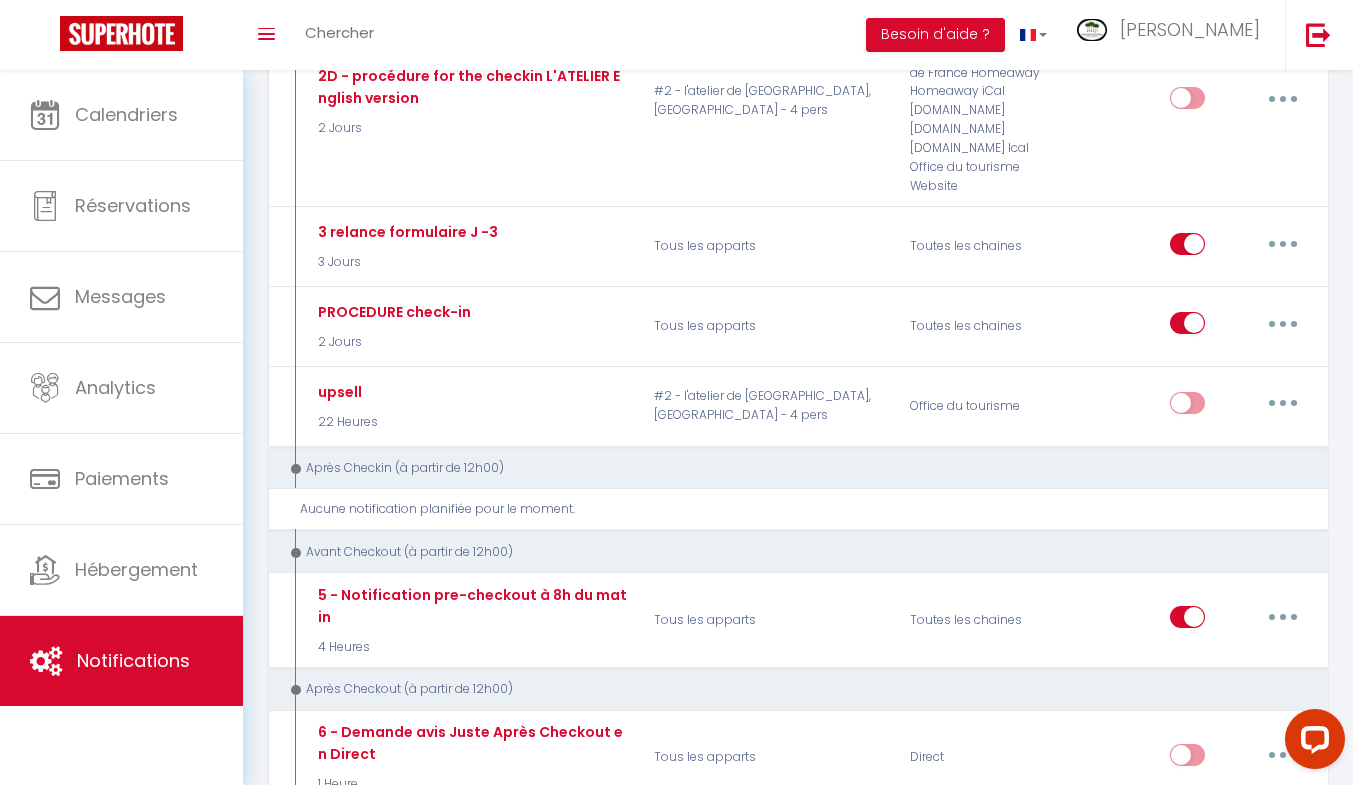 click at bounding box center (1283, 323) 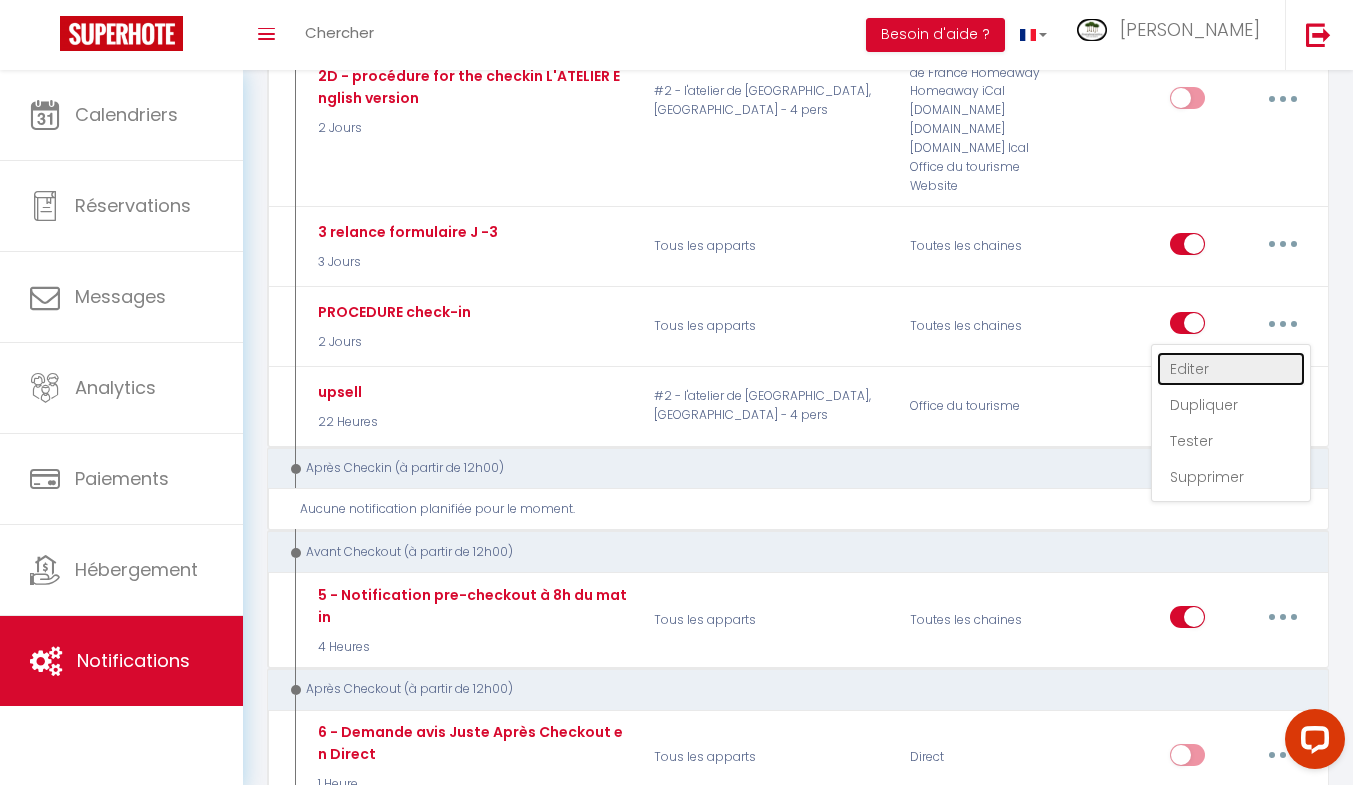 click on "Editer" at bounding box center (1231, 369) 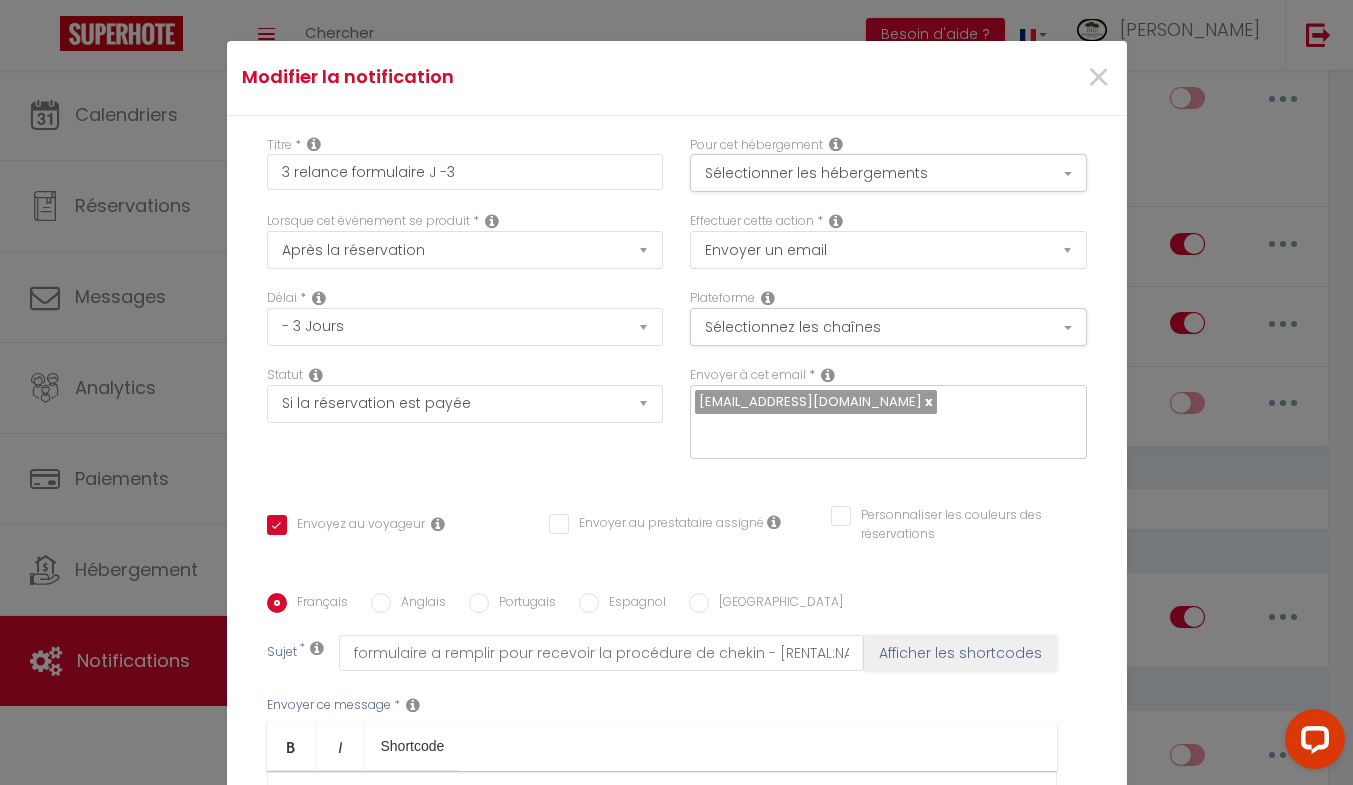 type on "PROCEDURE check-in" 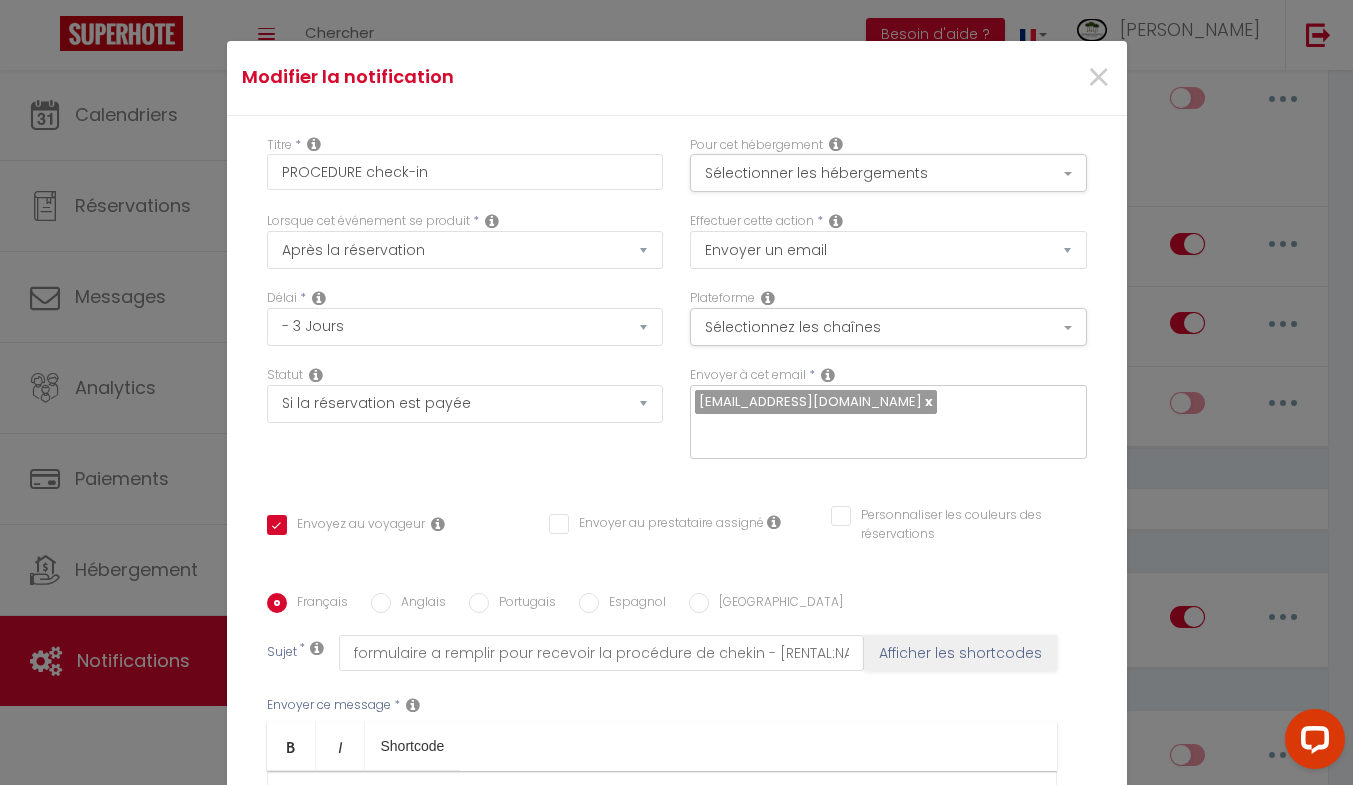 select on "2 Jours" 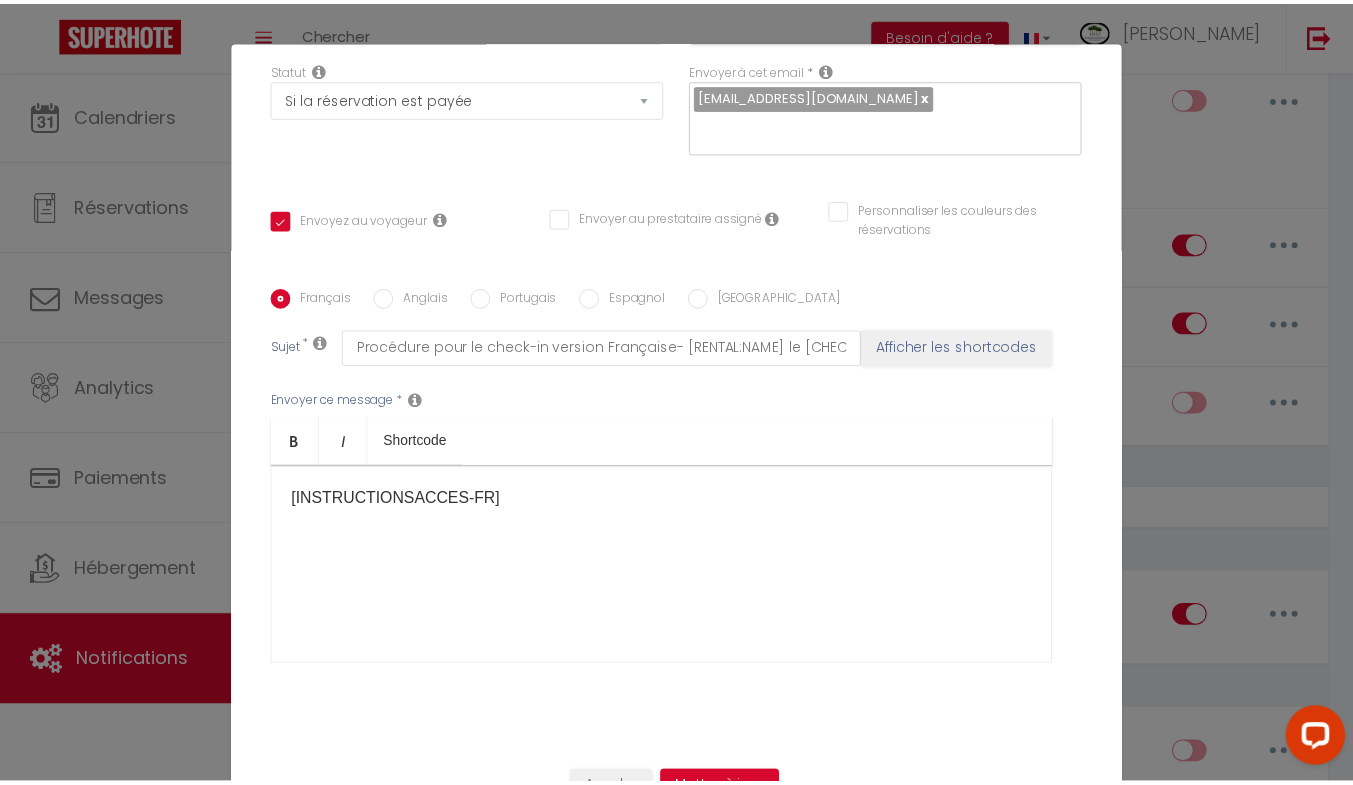 scroll, scrollTop: 0, scrollLeft: 0, axis: both 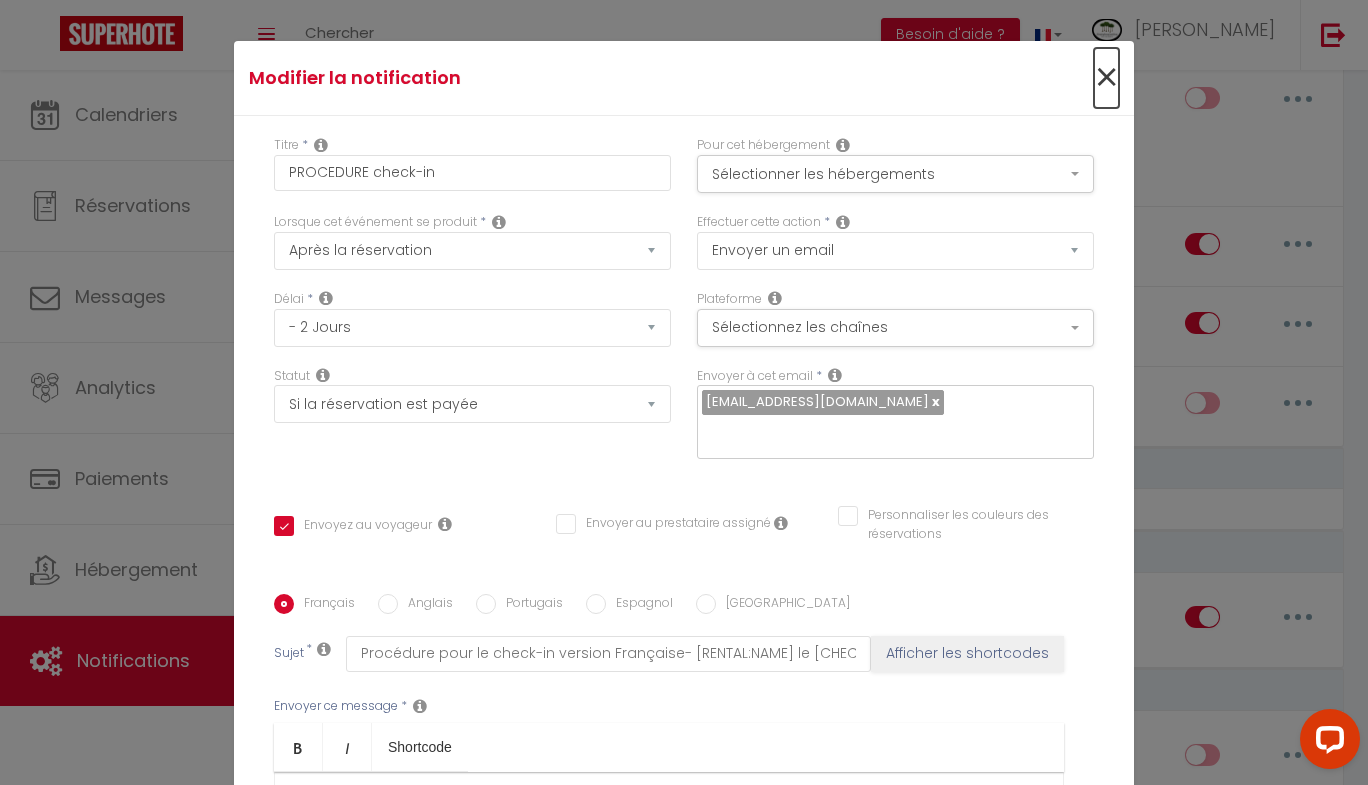 click on "×" at bounding box center [1106, 78] 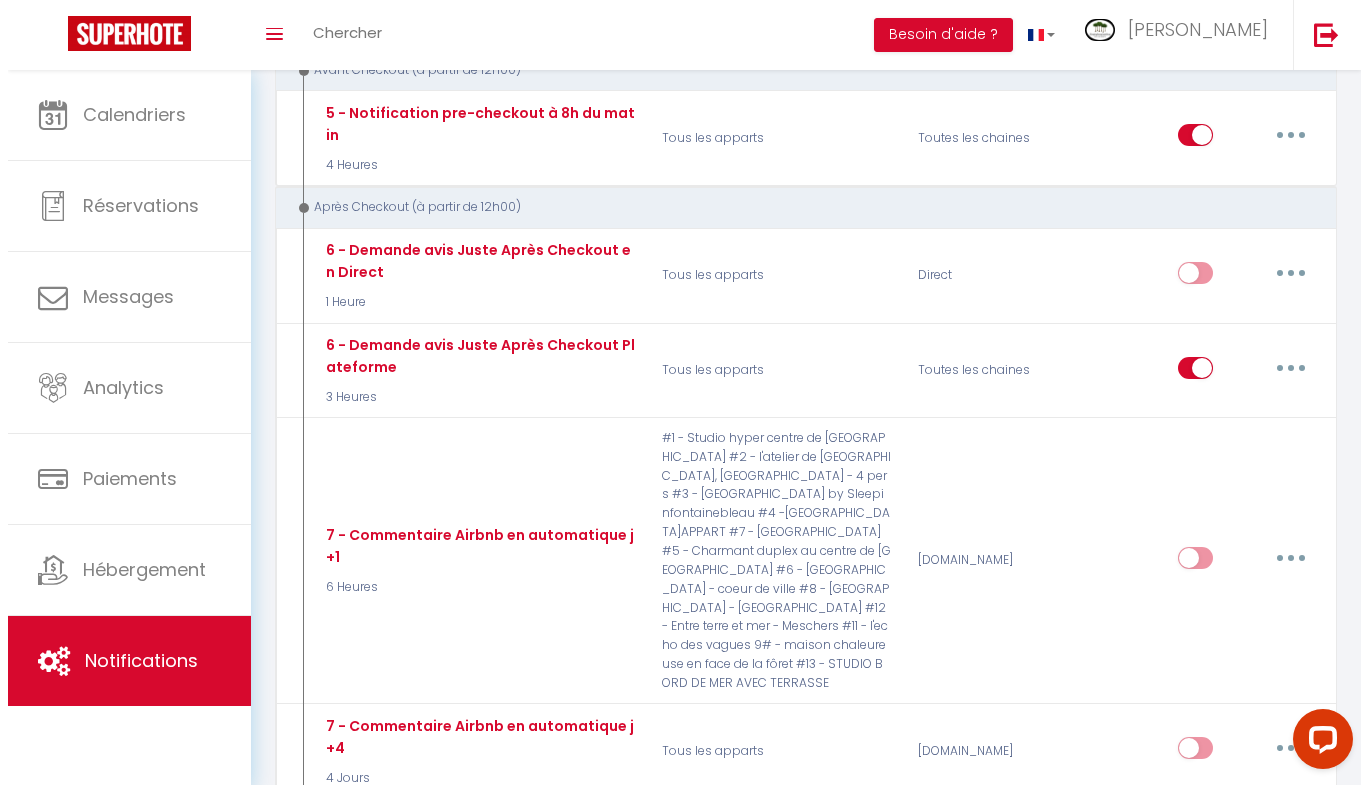 scroll, scrollTop: 2072, scrollLeft: 0, axis: vertical 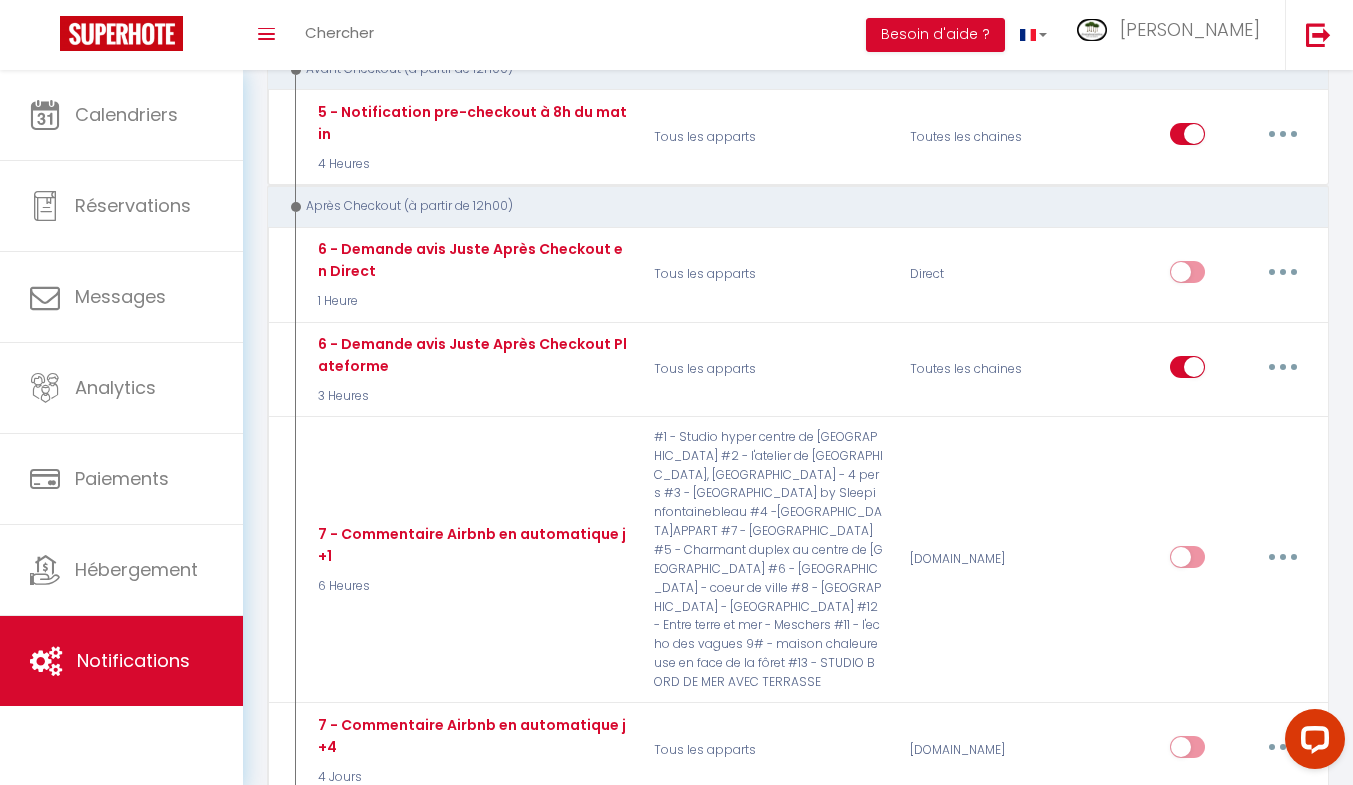 click at bounding box center [1283, 367] 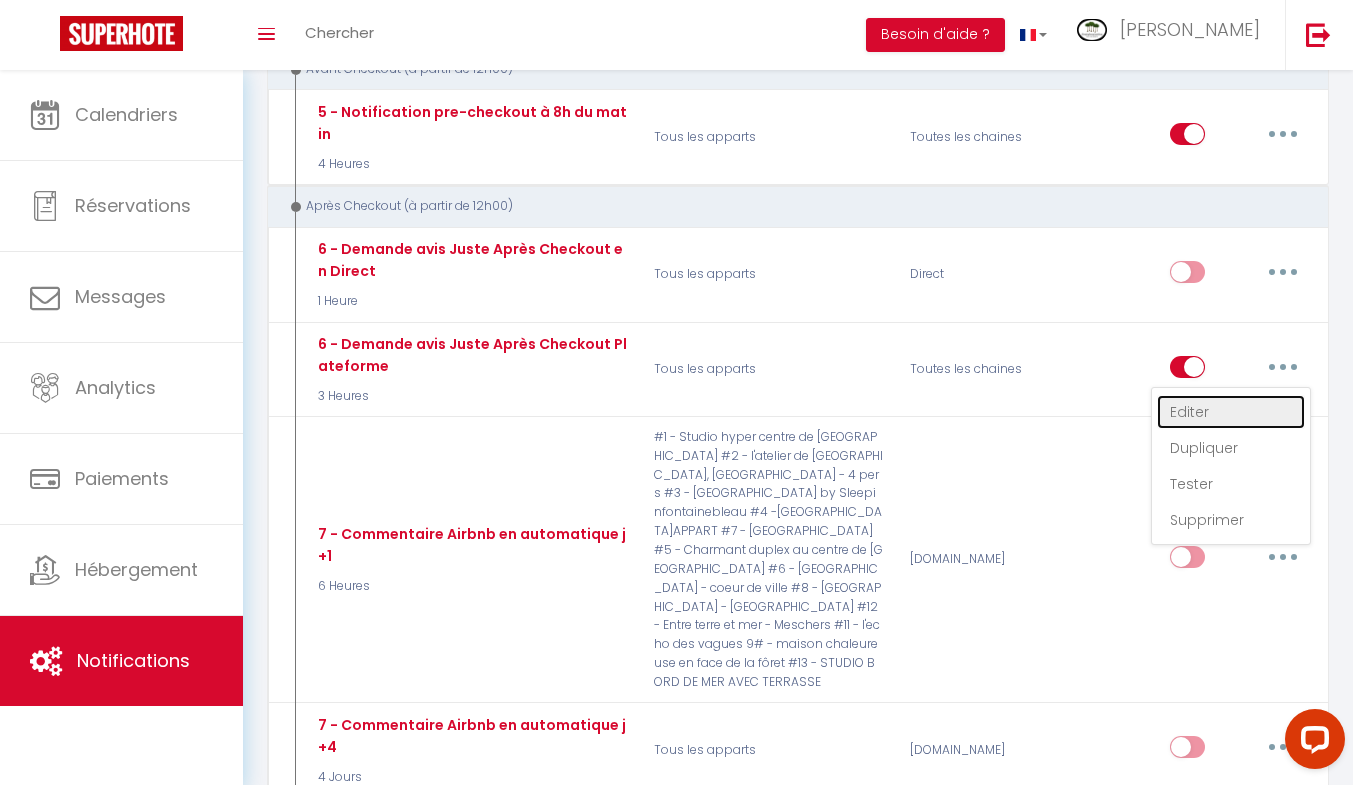 click on "Editer" at bounding box center [1231, 412] 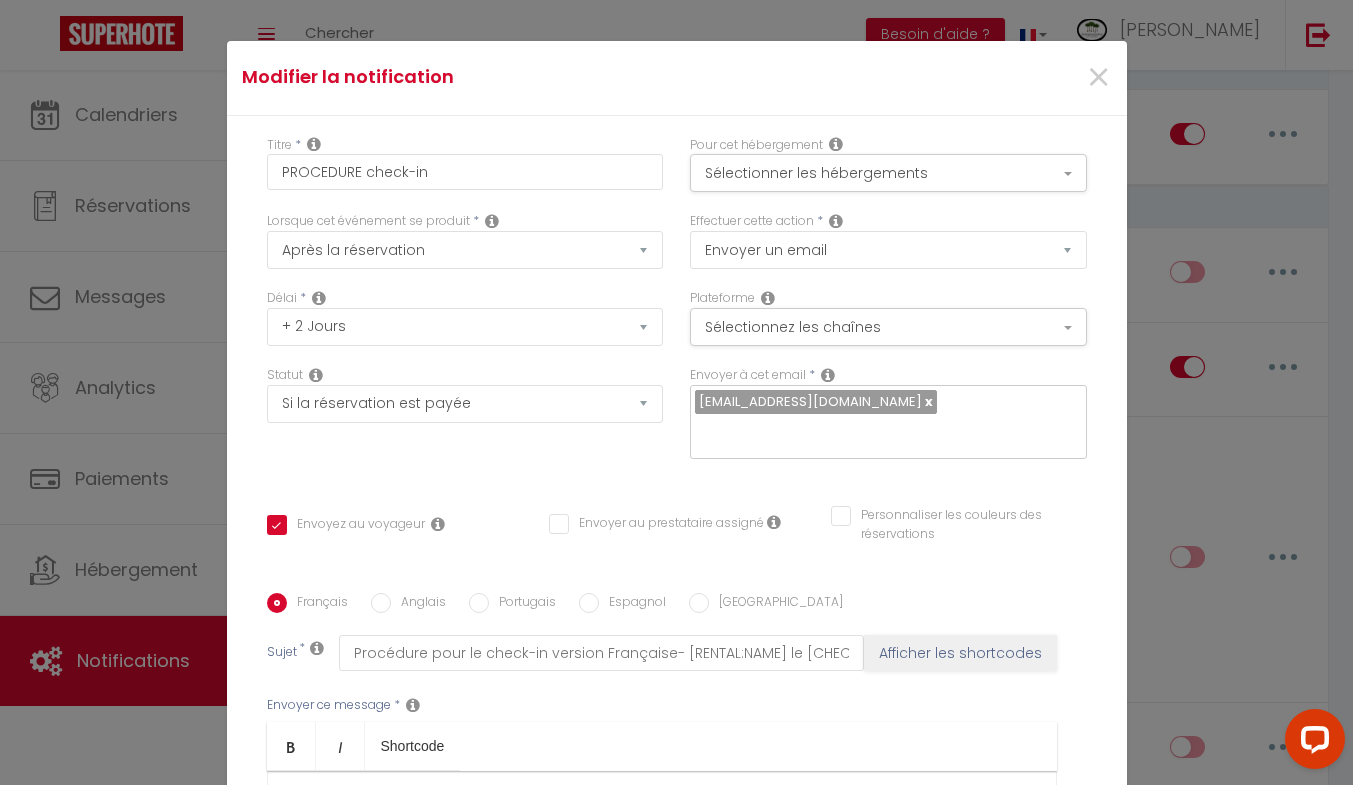 type on "6 - Demande avis Juste Après Checkout Plateforme" 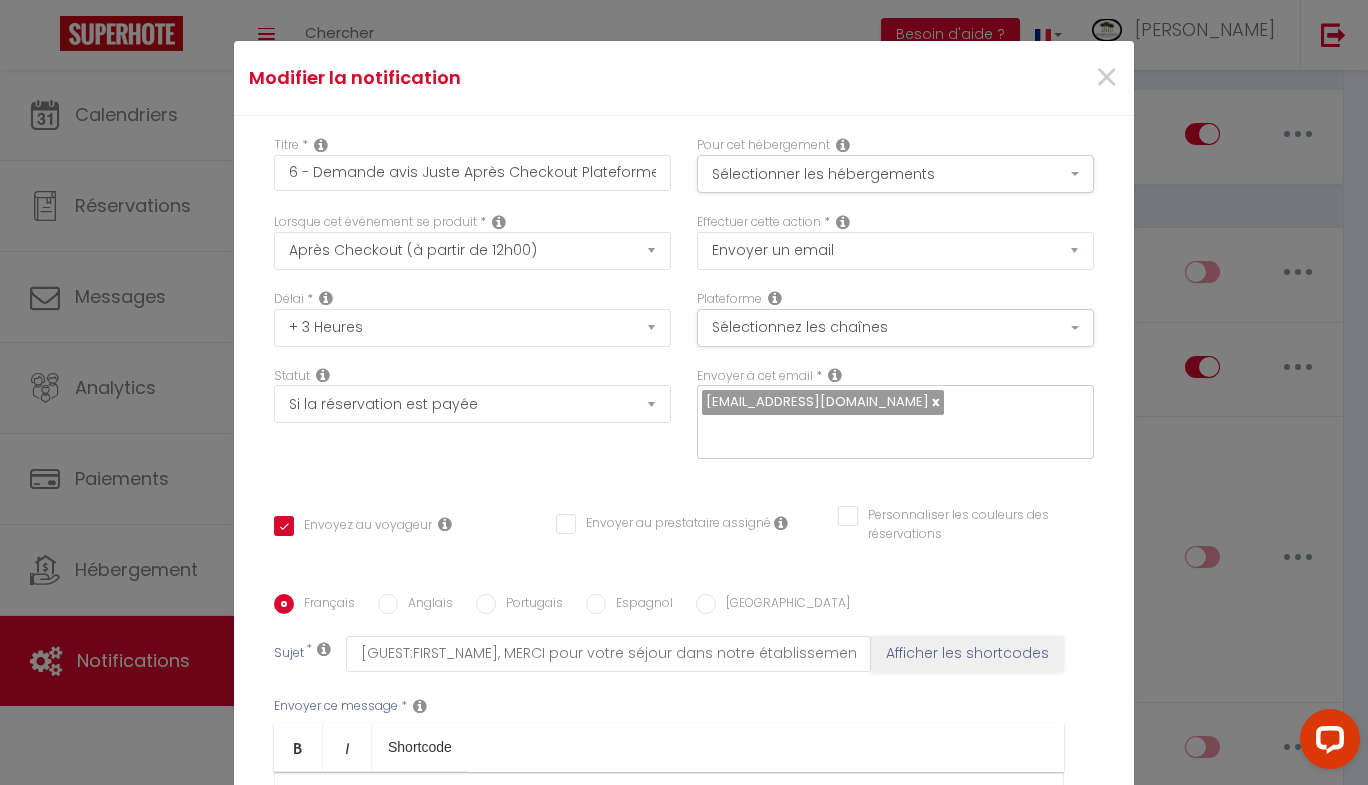 scroll, scrollTop: 308, scrollLeft: 0, axis: vertical 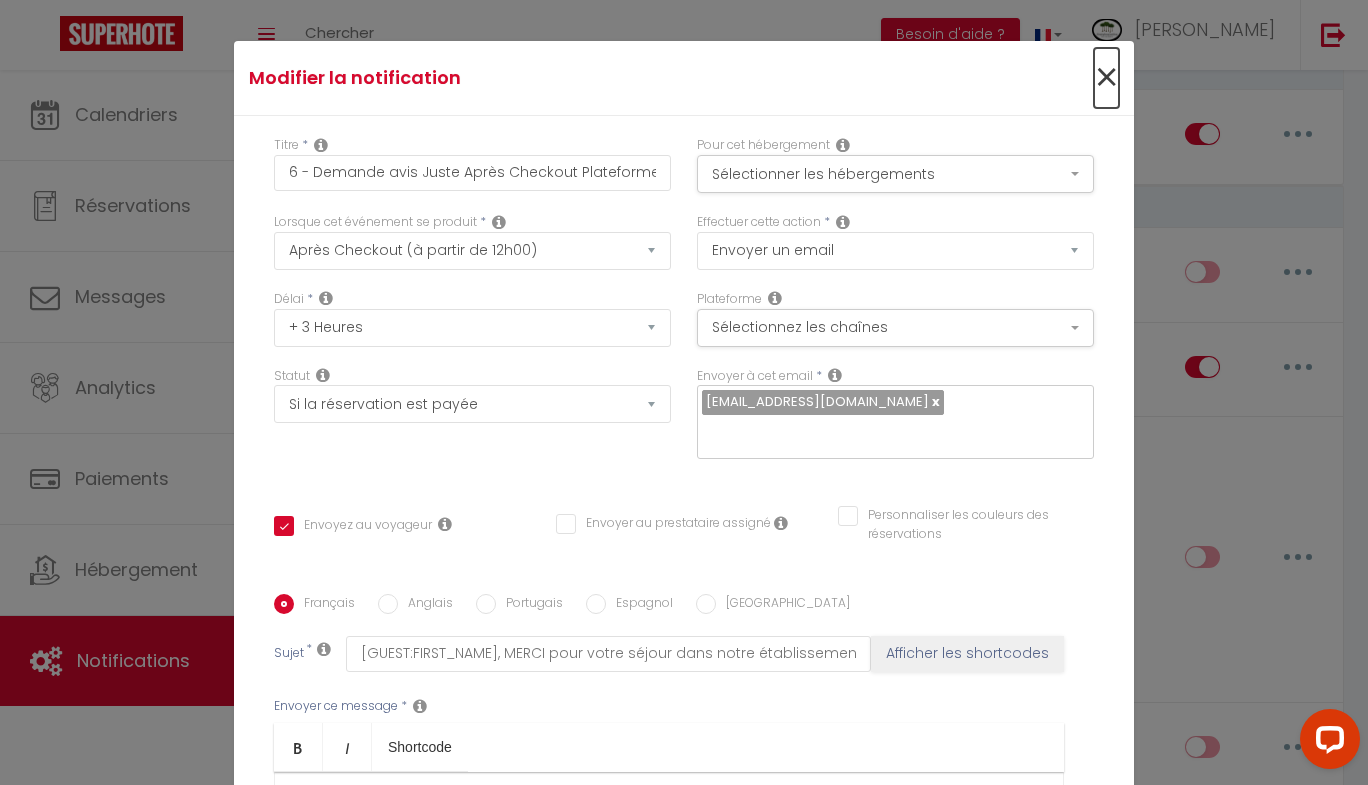 click on "×" at bounding box center [1106, 78] 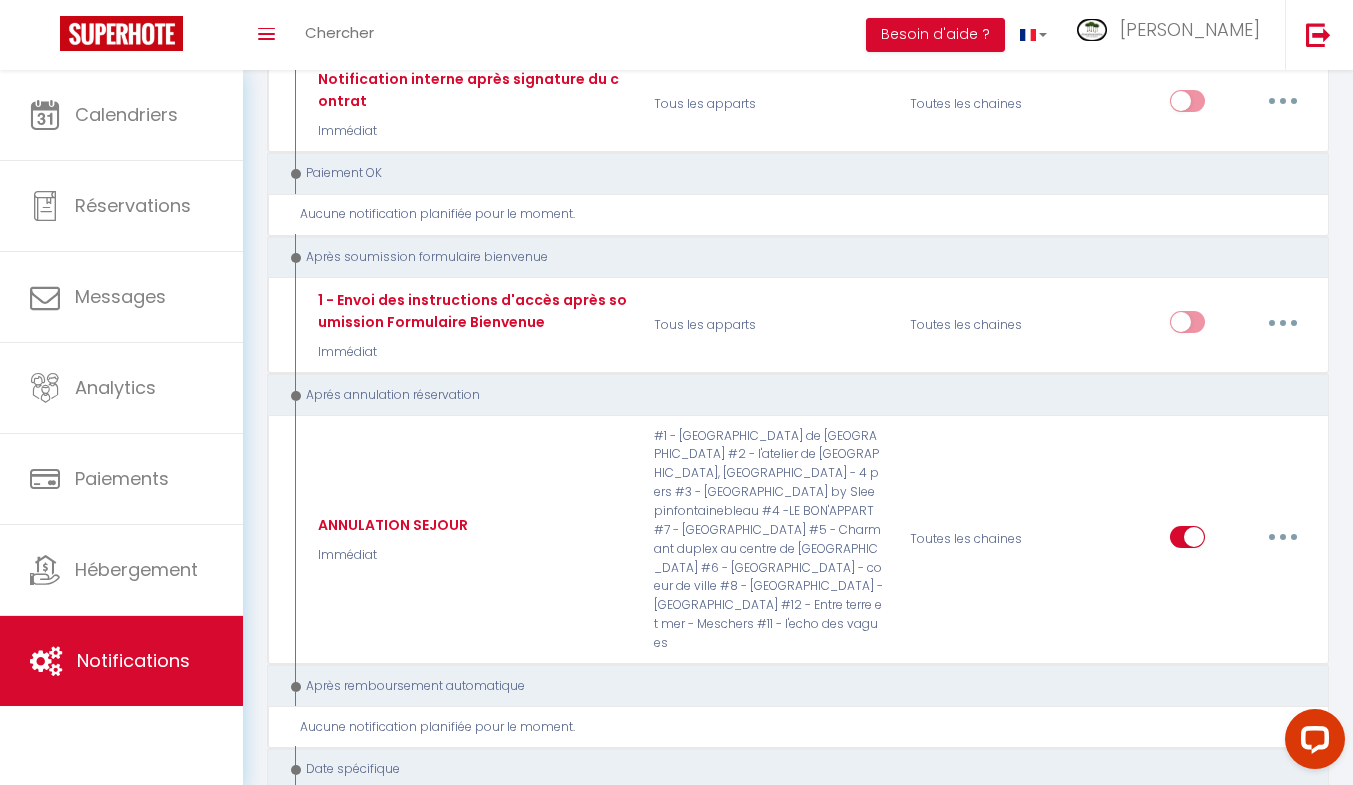 scroll, scrollTop: 3926, scrollLeft: 0, axis: vertical 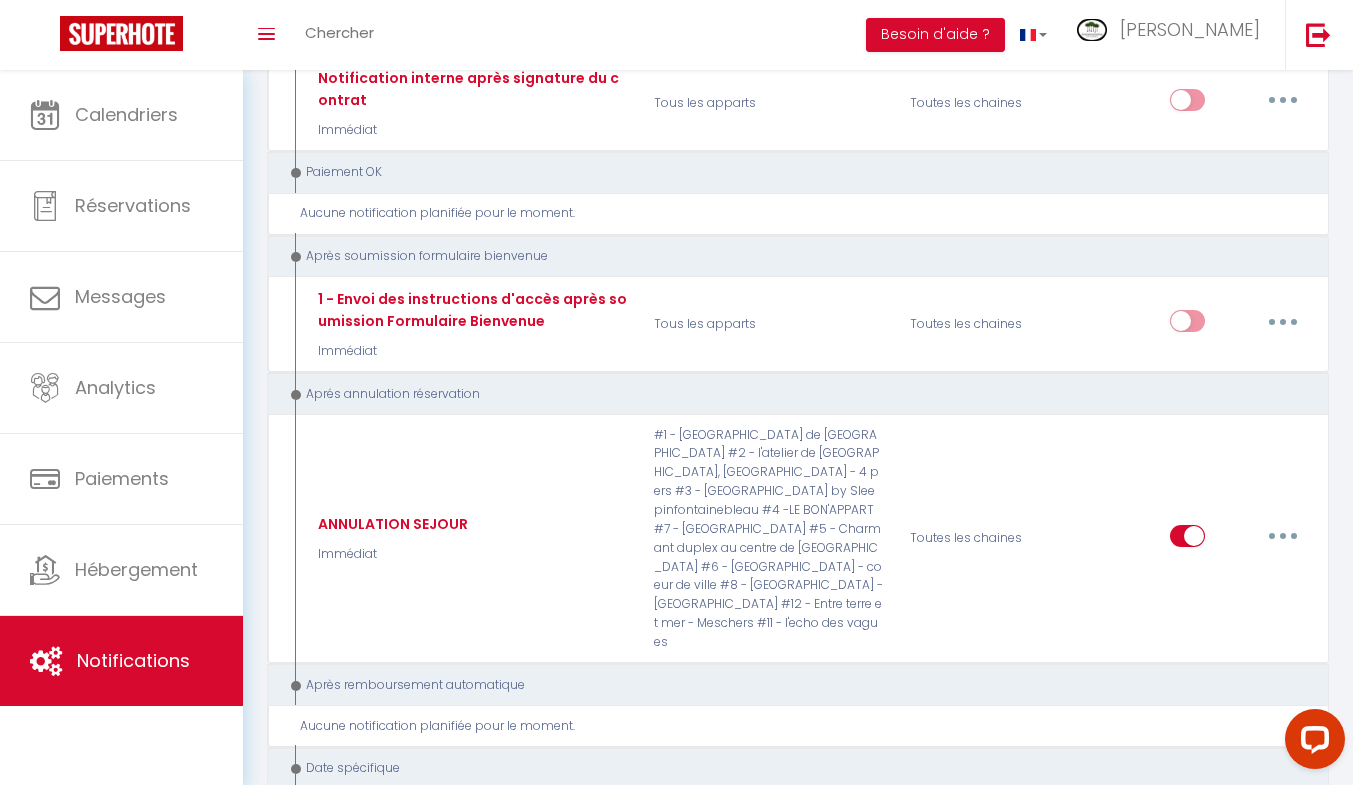 click at bounding box center [1283, 536] 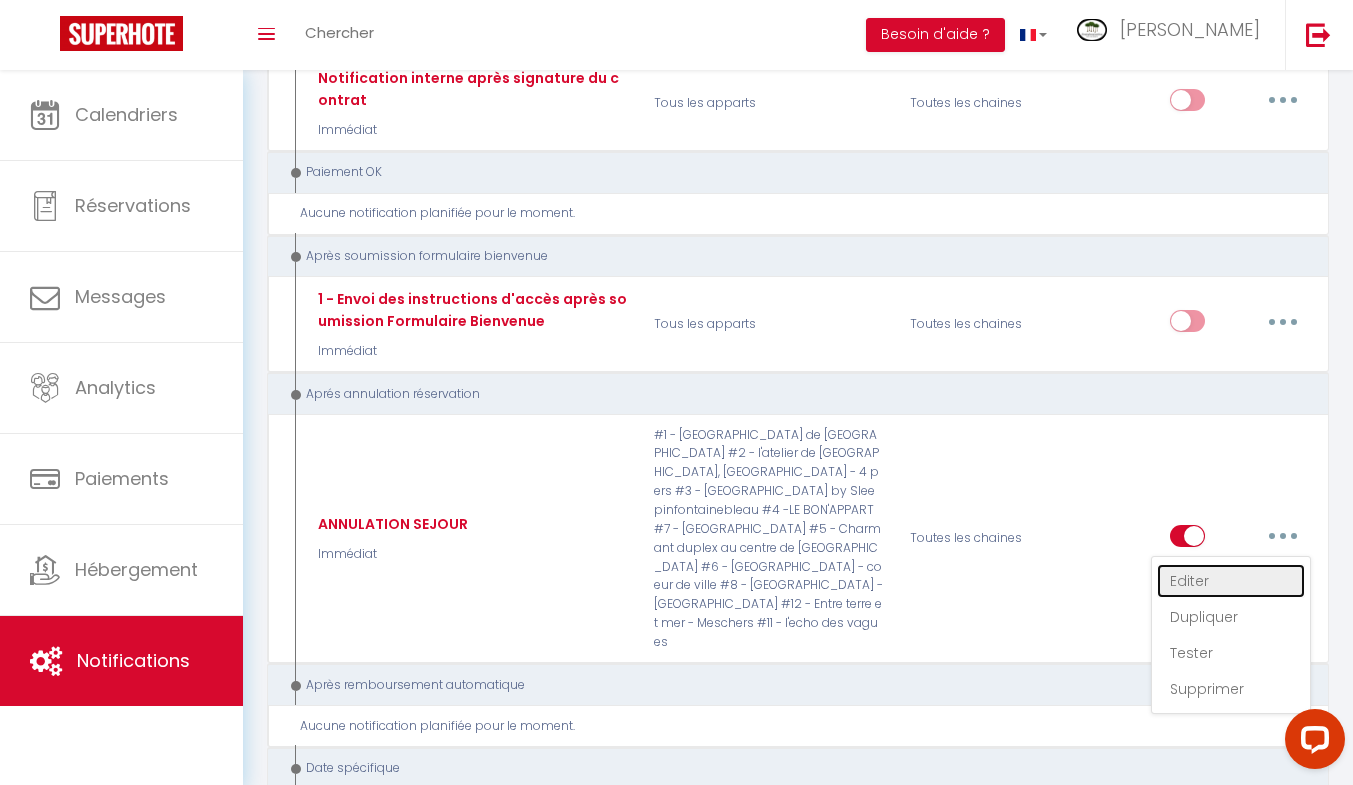 click on "Editer" at bounding box center [1231, 581] 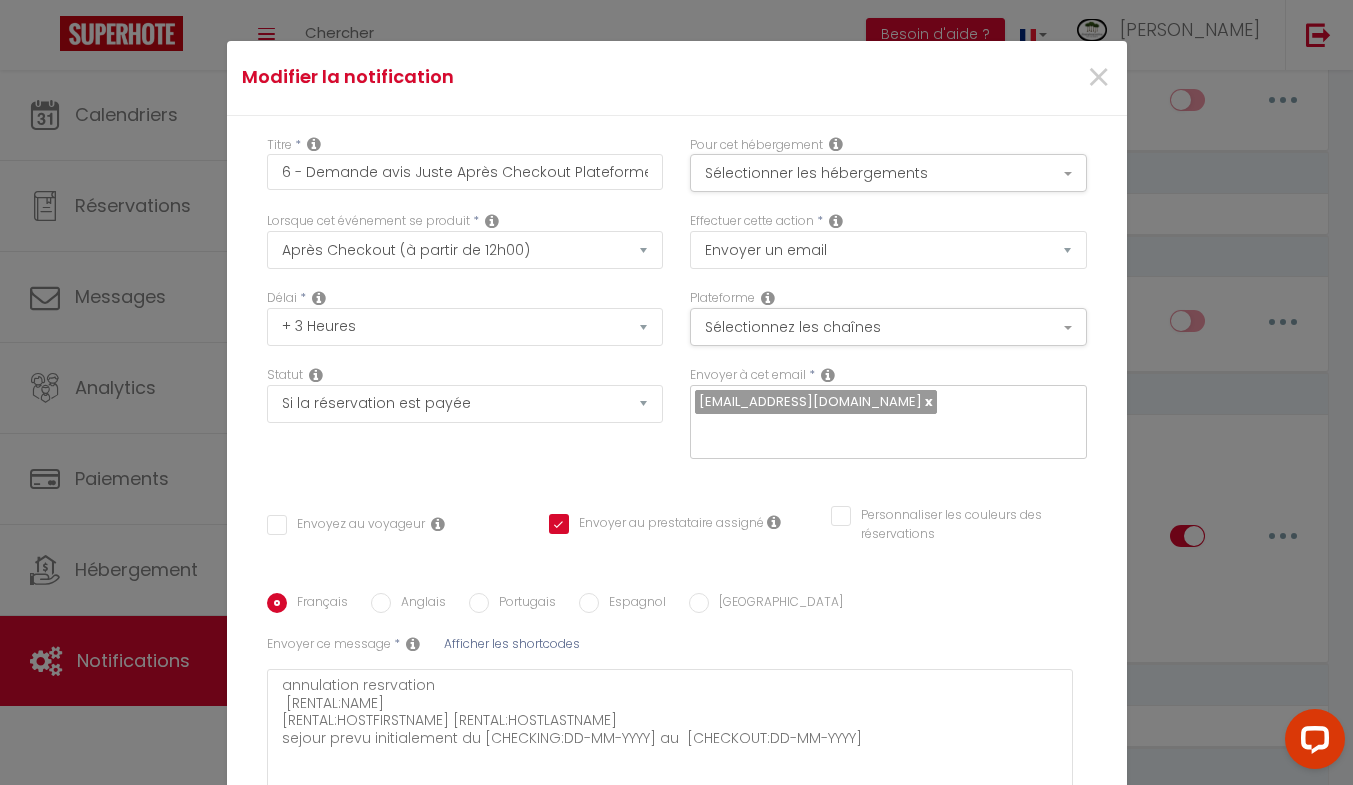 type on "ANNULATION SEJOUR" 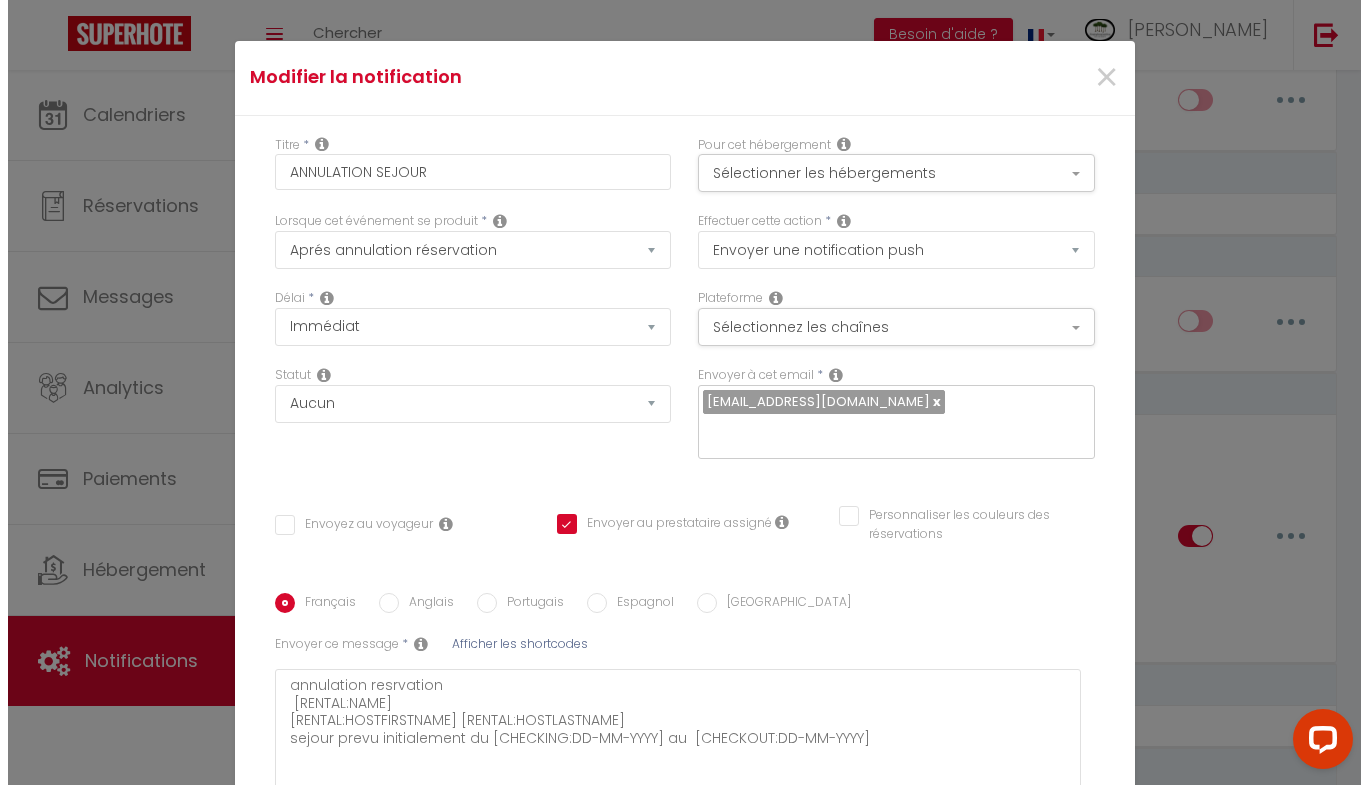 scroll, scrollTop: 3910, scrollLeft: 0, axis: vertical 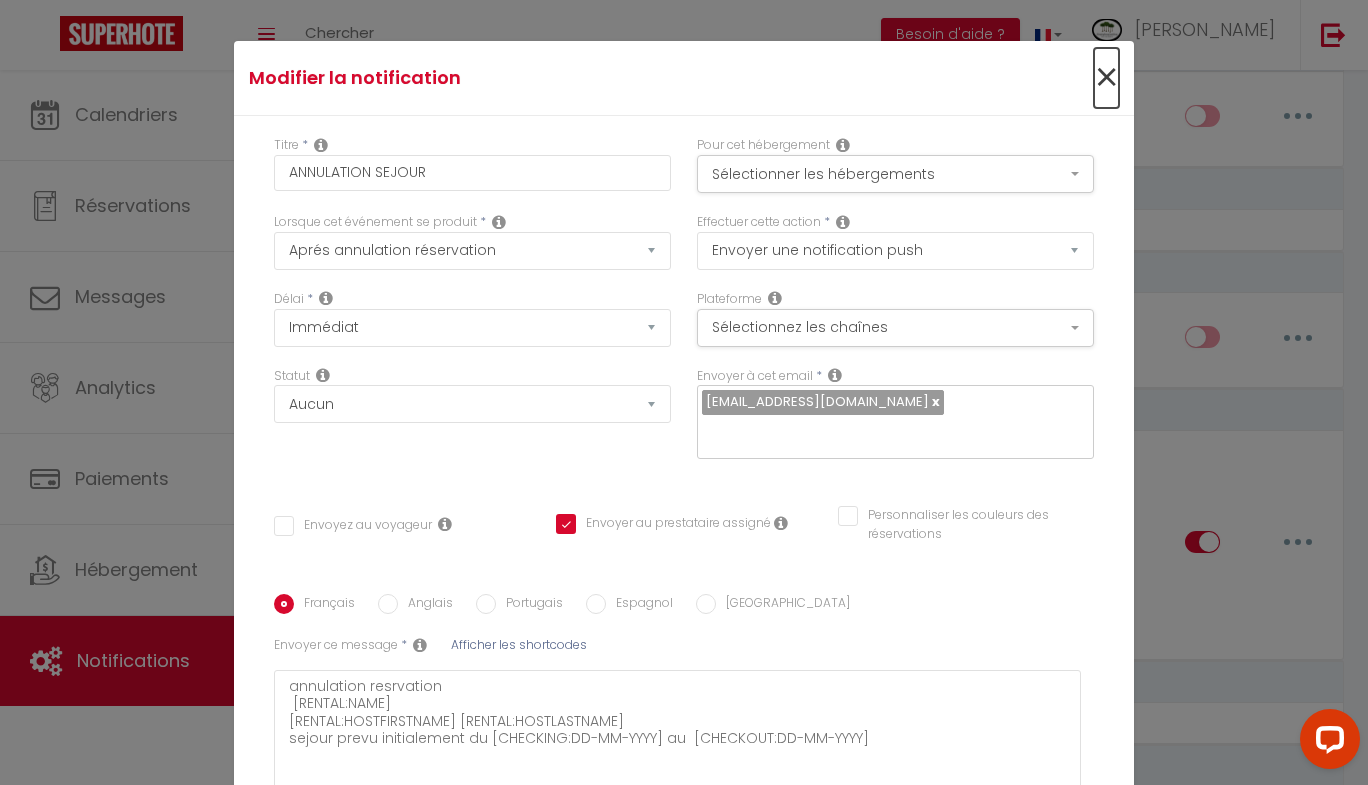 click on "×" at bounding box center (1106, 78) 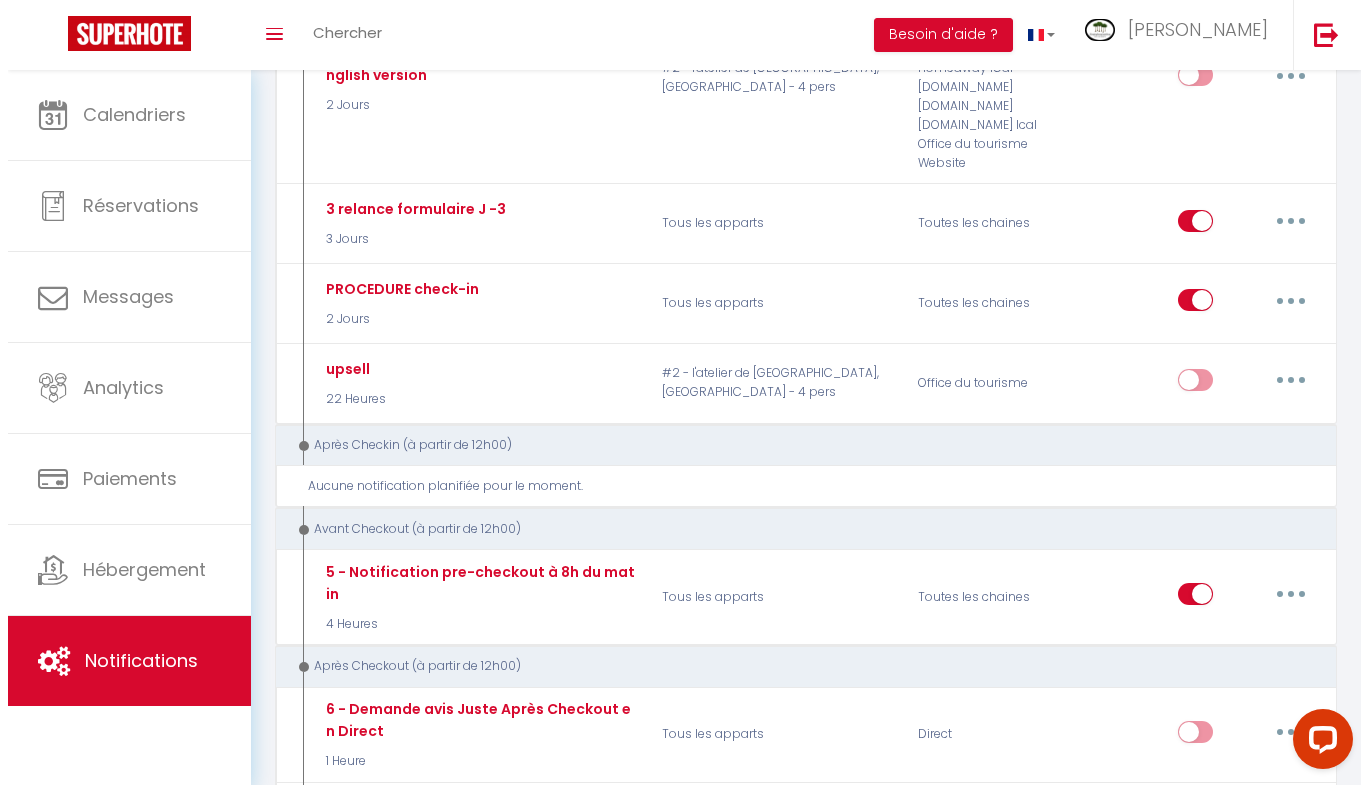 scroll, scrollTop: 1670, scrollLeft: 0, axis: vertical 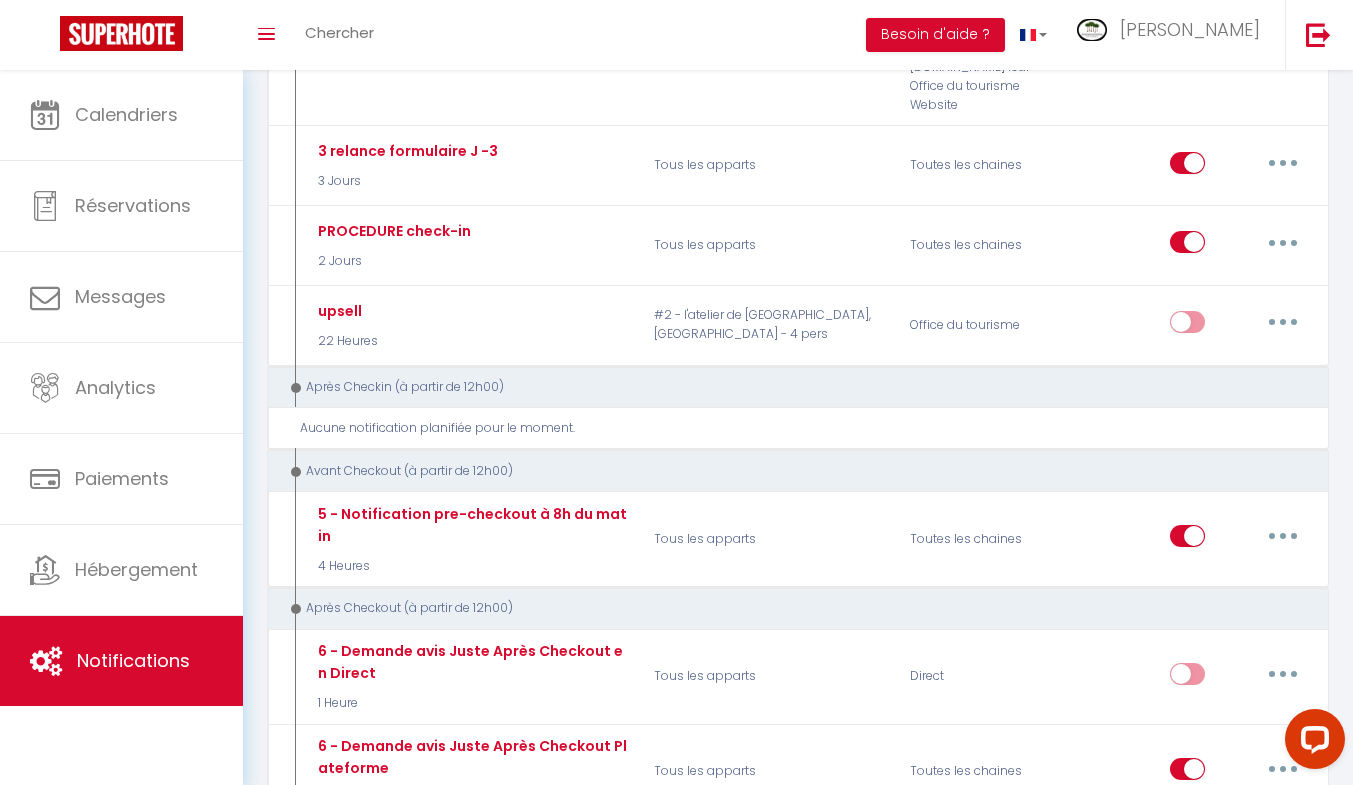 click at bounding box center [1283, 536] 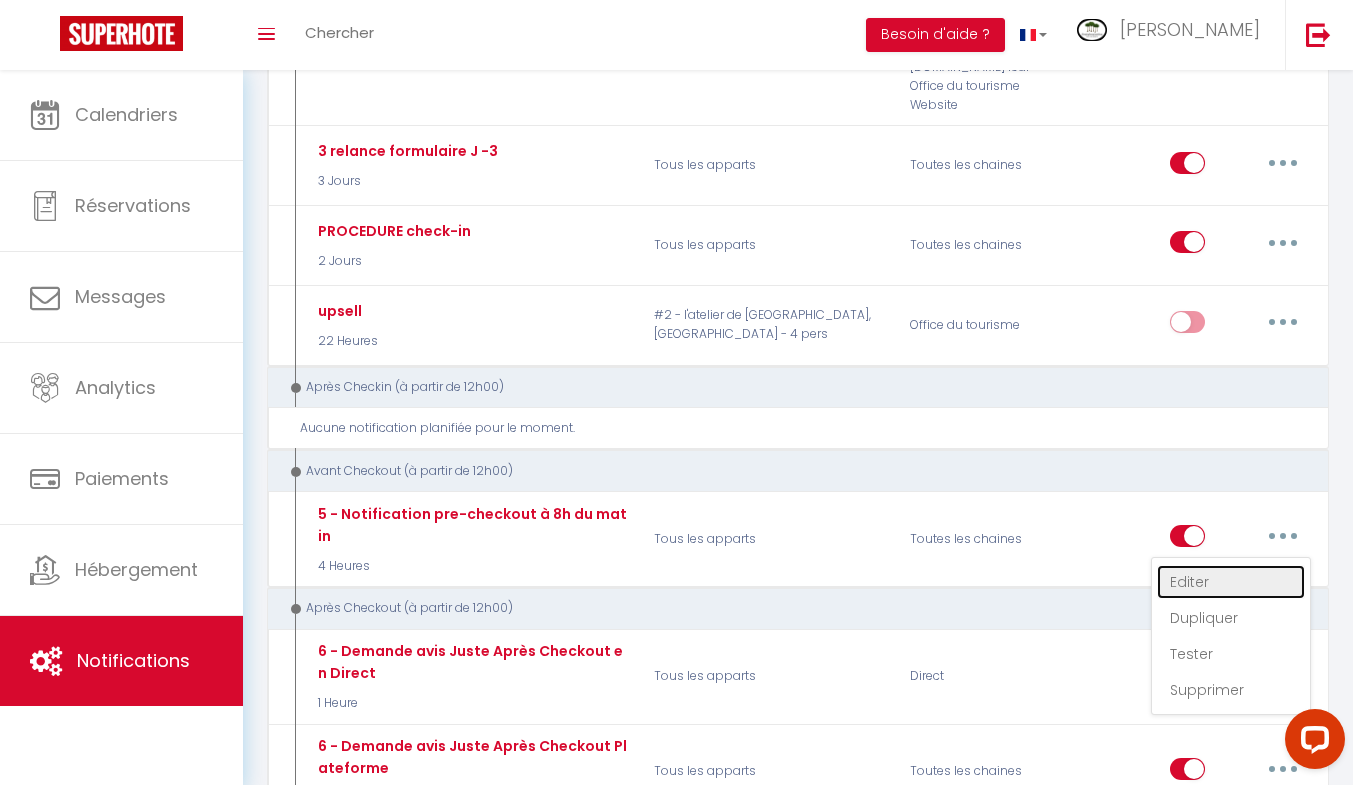 click on "Editer" at bounding box center (1231, 582) 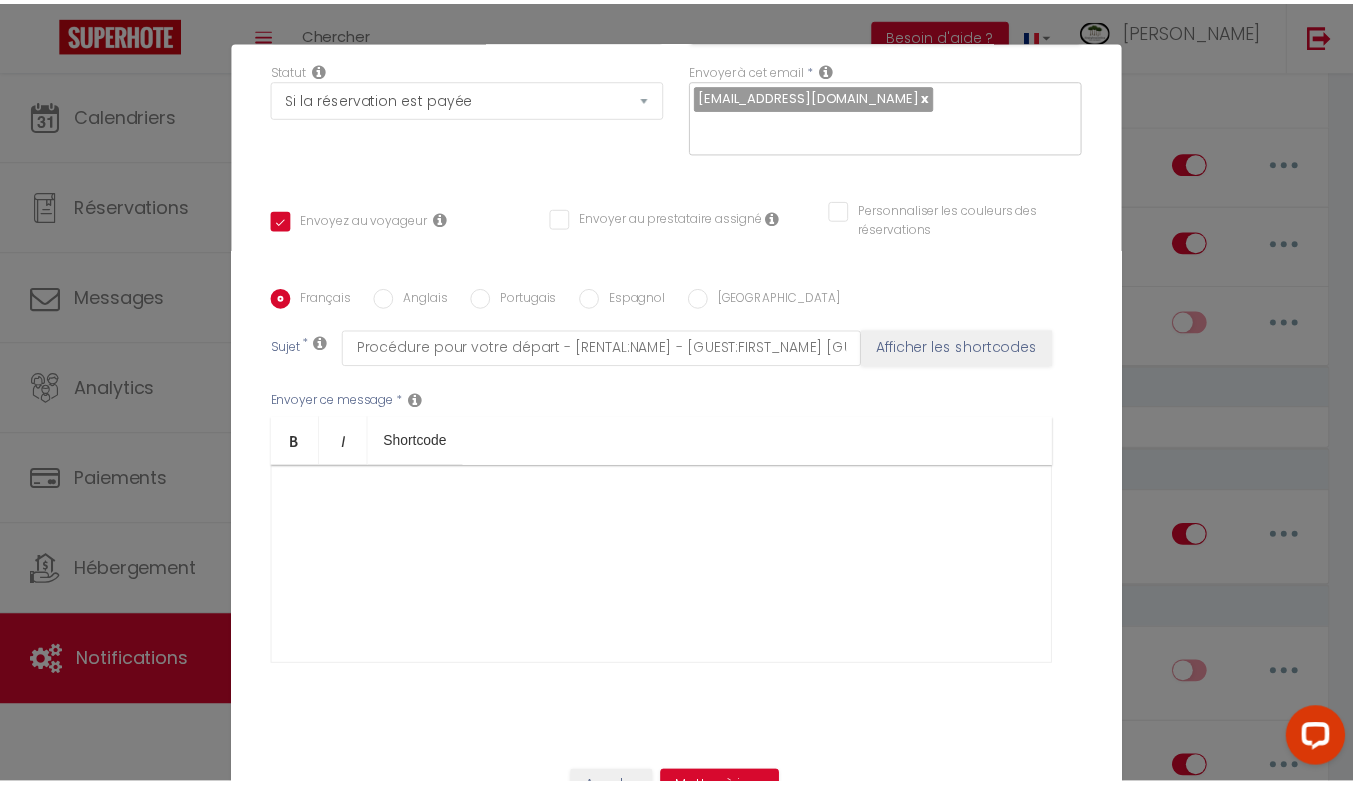 scroll, scrollTop: 0, scrollLeft: 0, axis: both 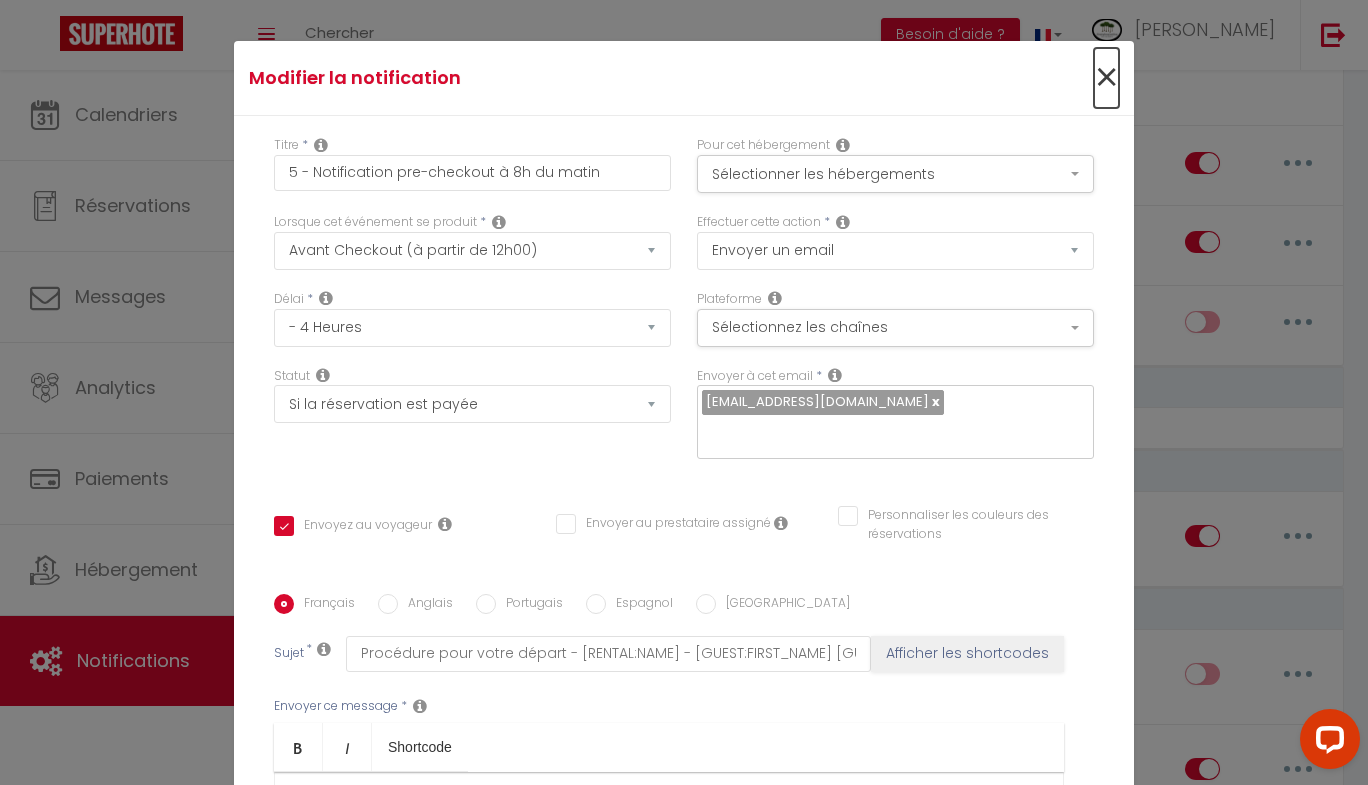 click on "×" at bounding box center [1106, 78] 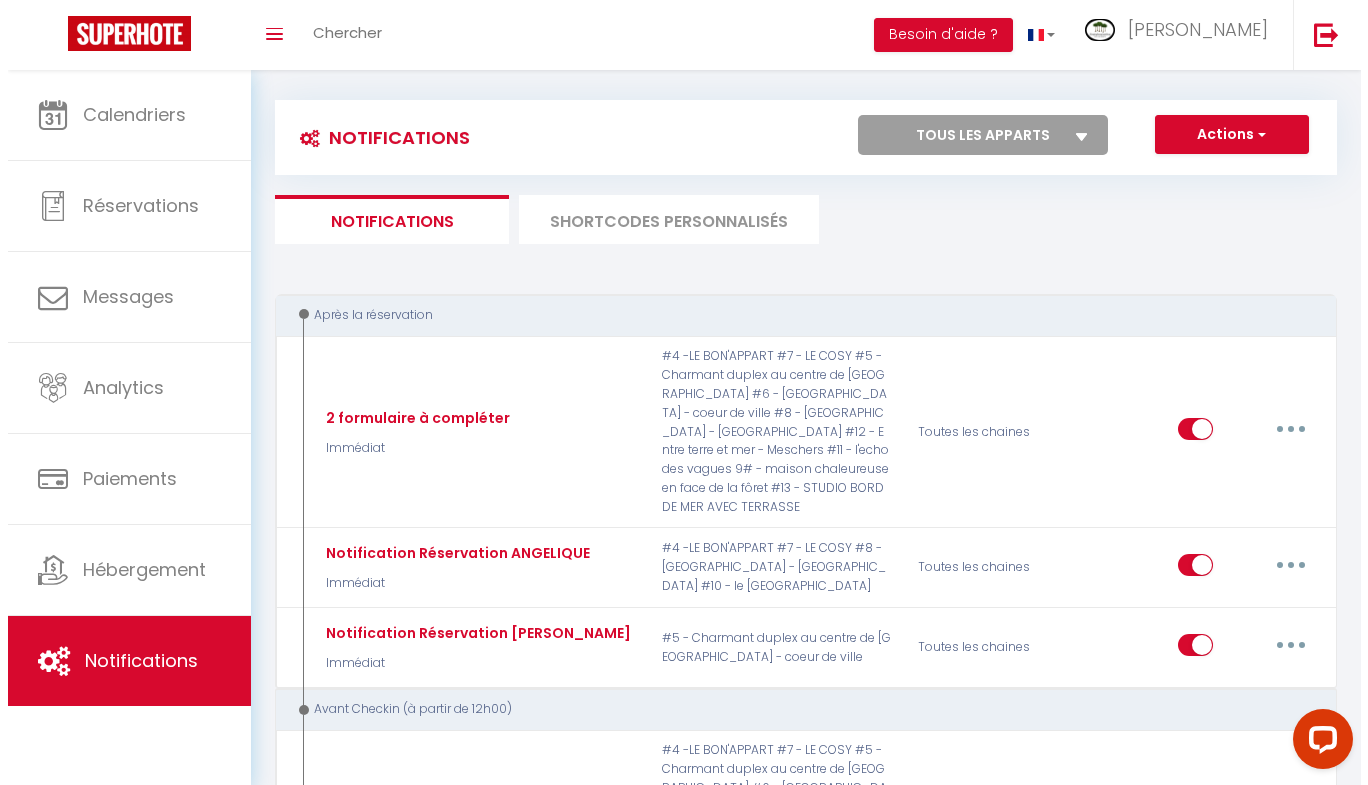 scroll, scrollTop: 0, scrollLeft: 0, axis: both 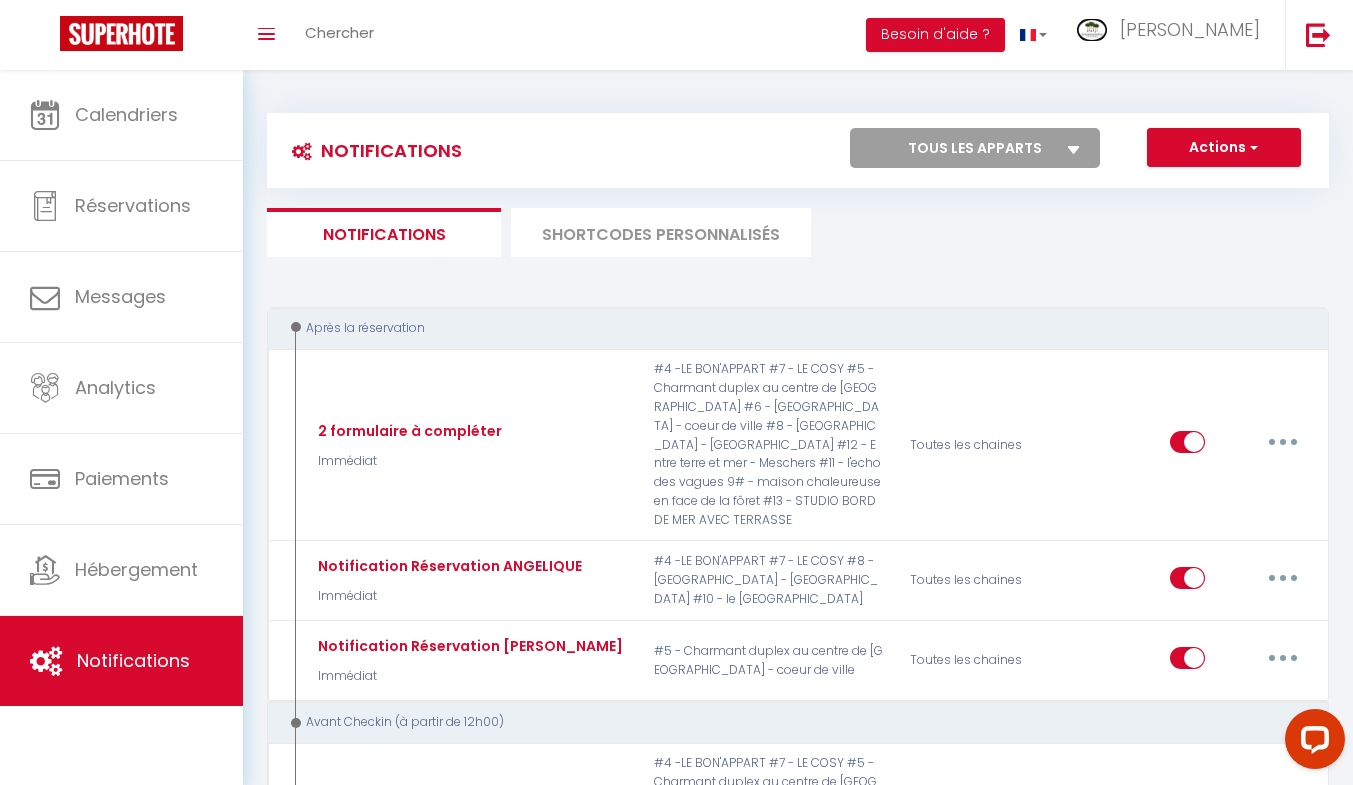 click on "SHORTCODES PERSONNALISÉS" at bounding box center [661, 232] 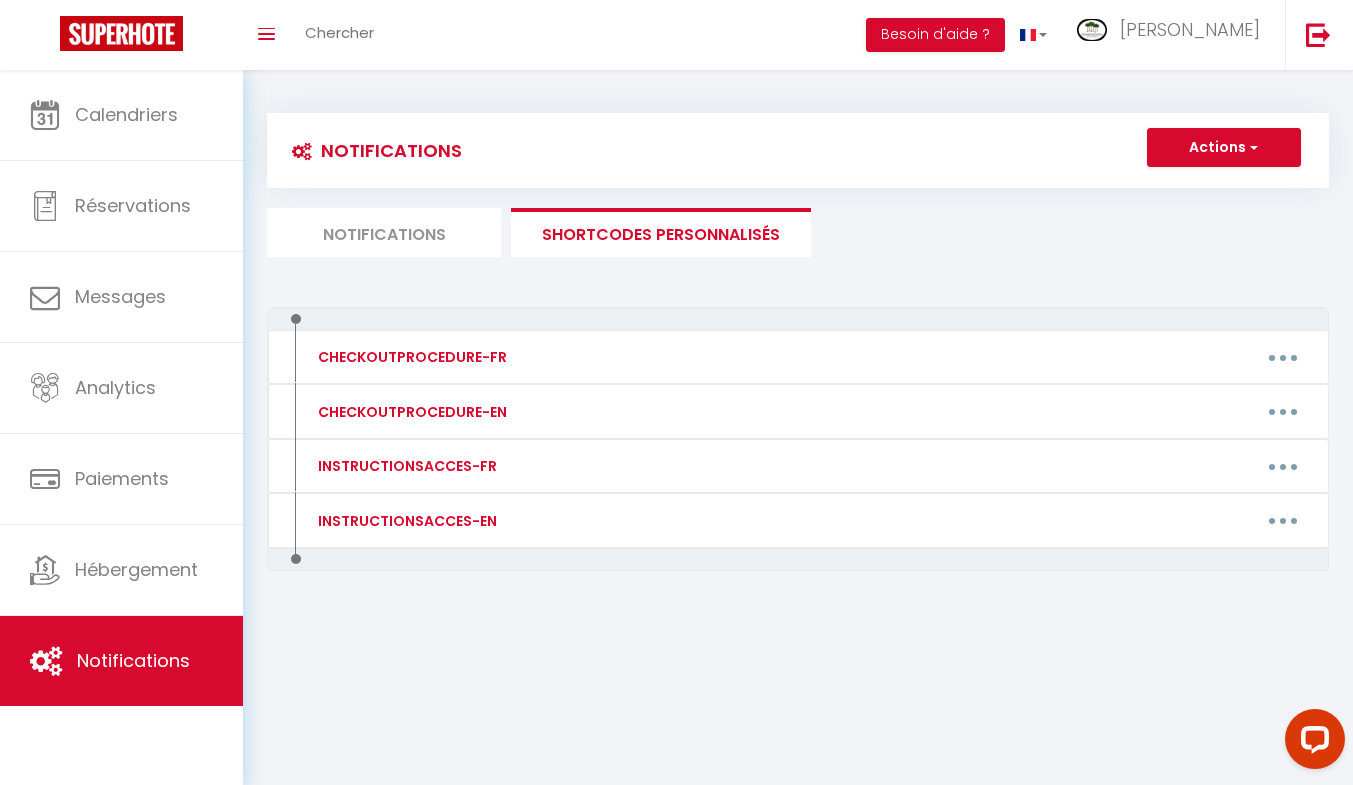 click at bounding box center (1283, 466) 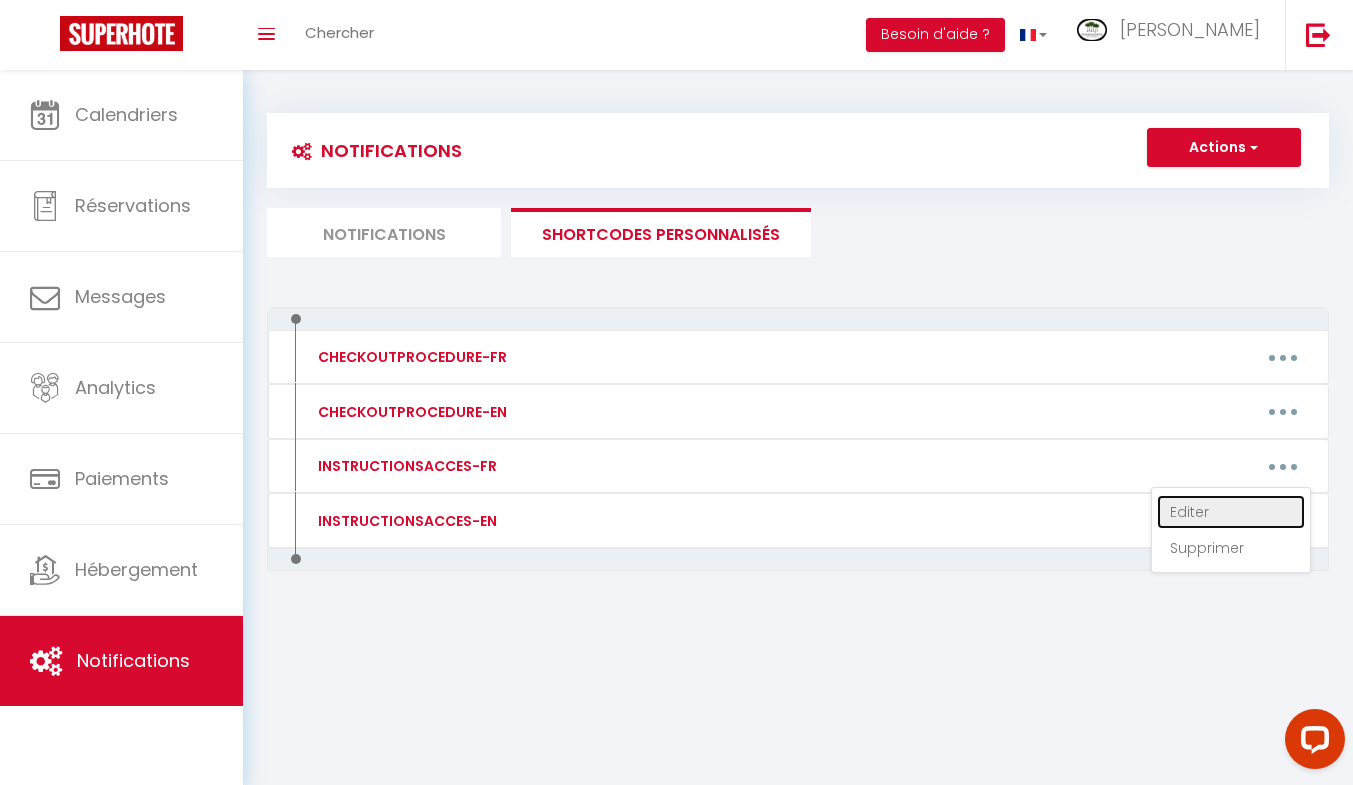 click on "Editer" at bounding box center (1231, 512) 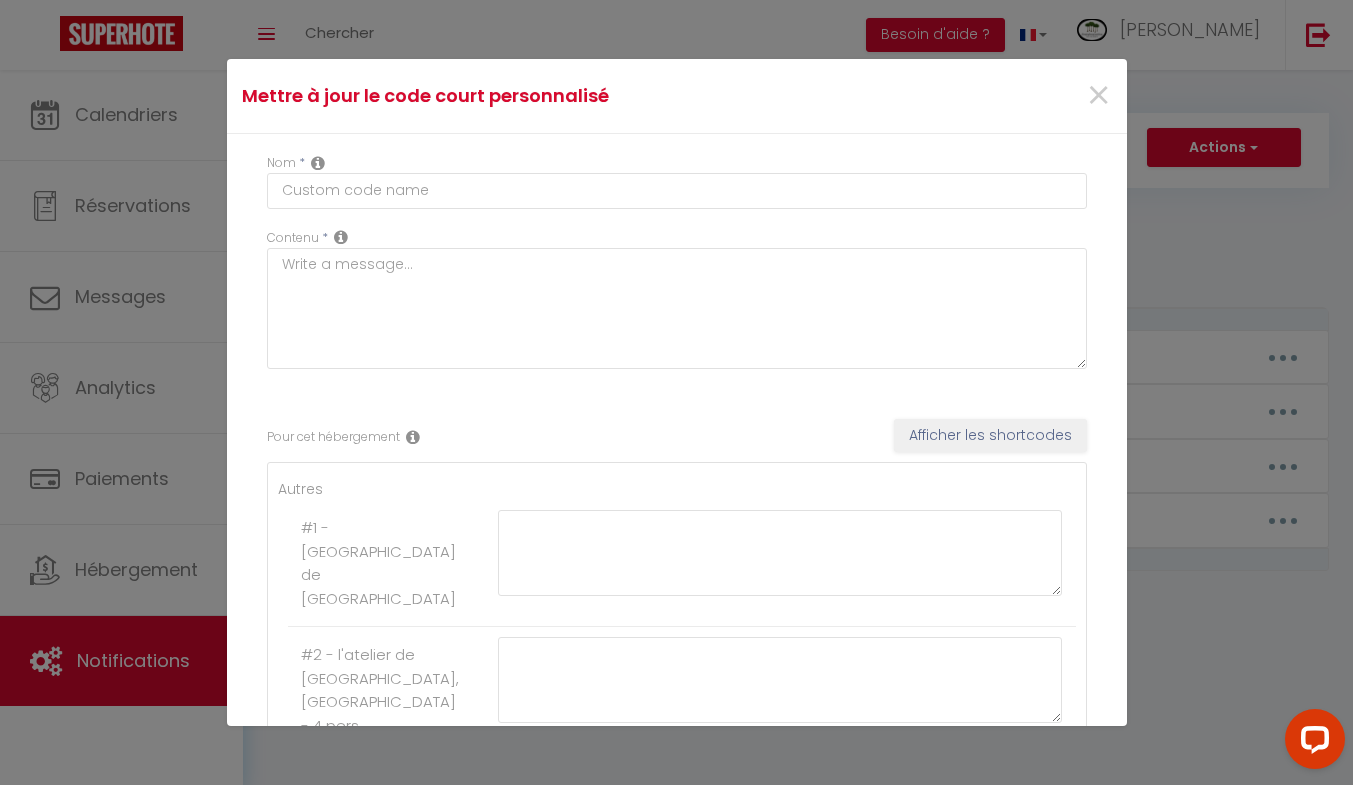 type on "INSTRUCTIONSACCES-FR" 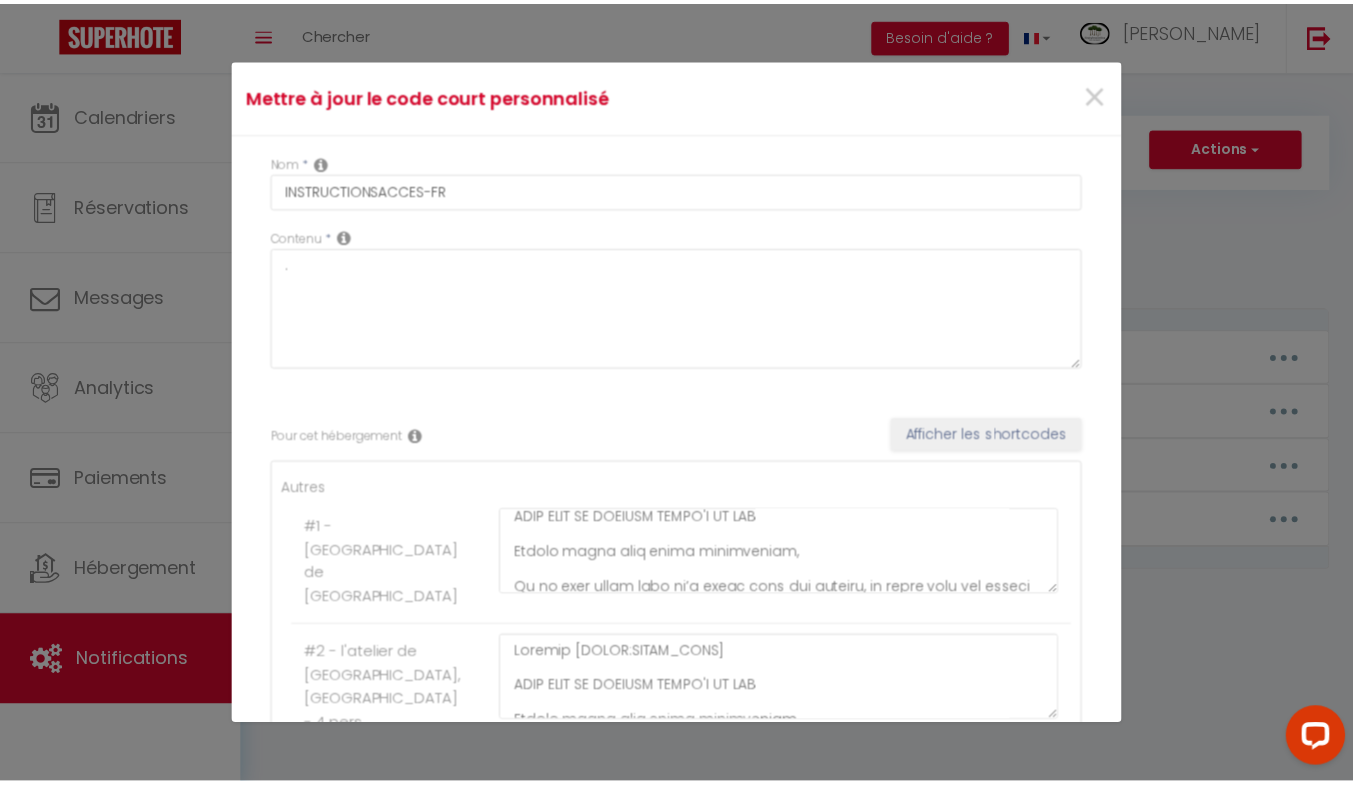 scroll, scrollTop: 0, scrollLeft: 0, axis: both 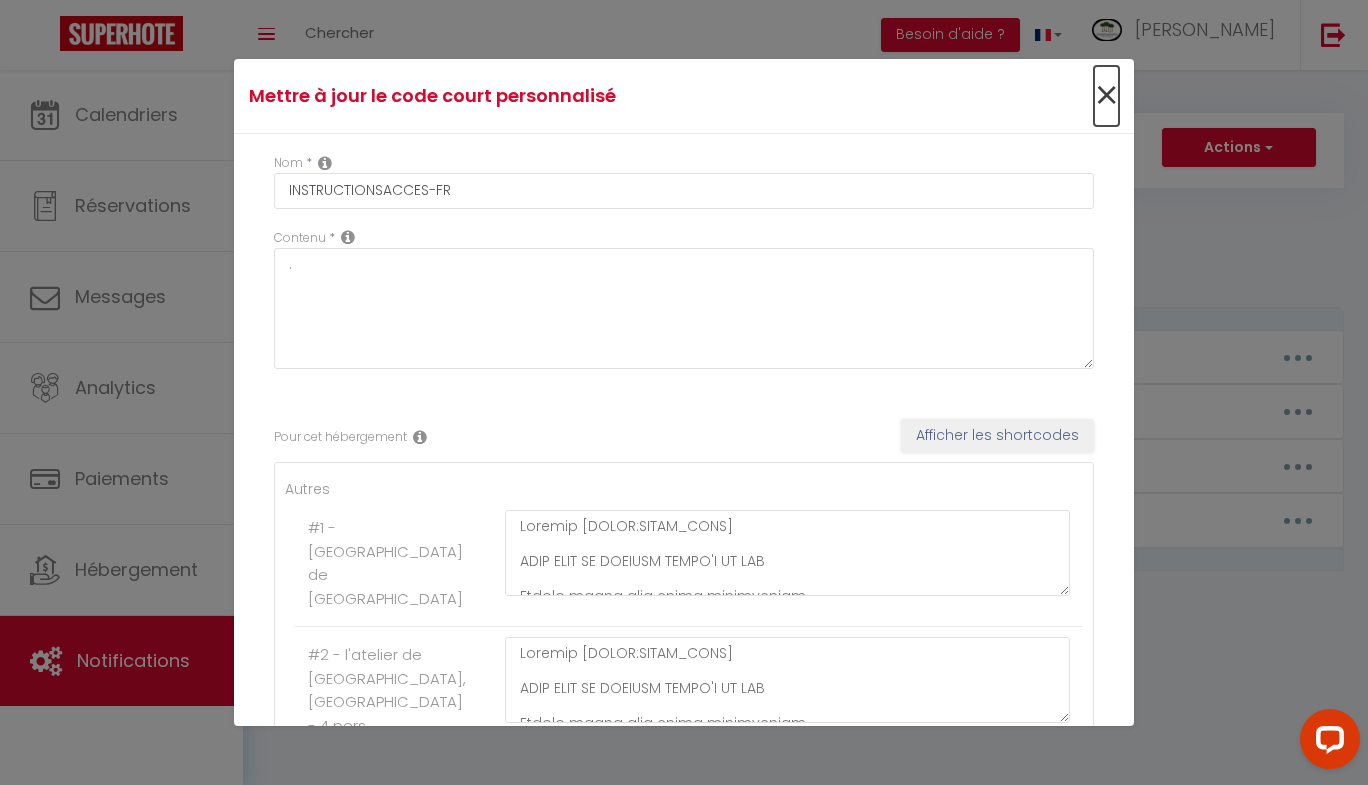 click on "×" at bounding box center (1106, 96) 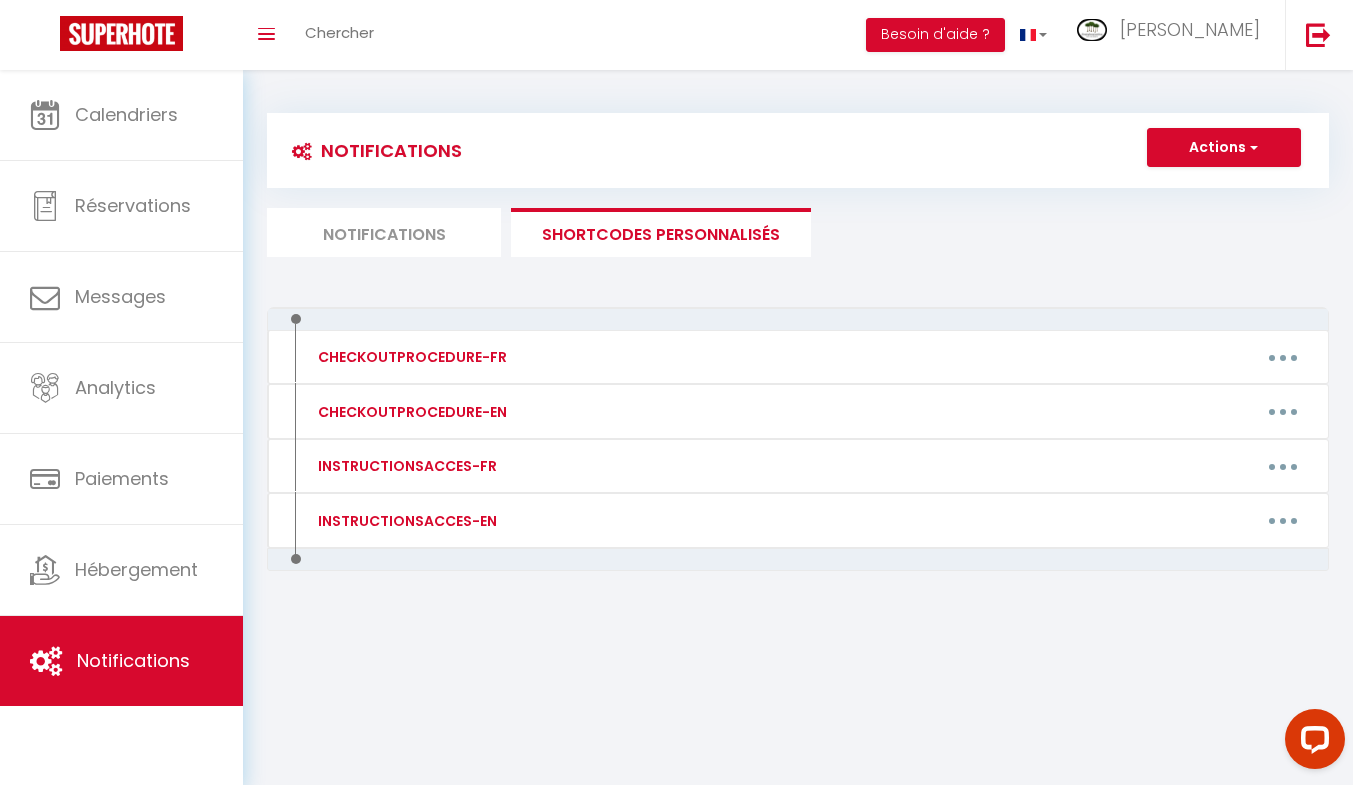 click at bounding box center [1283, 466] 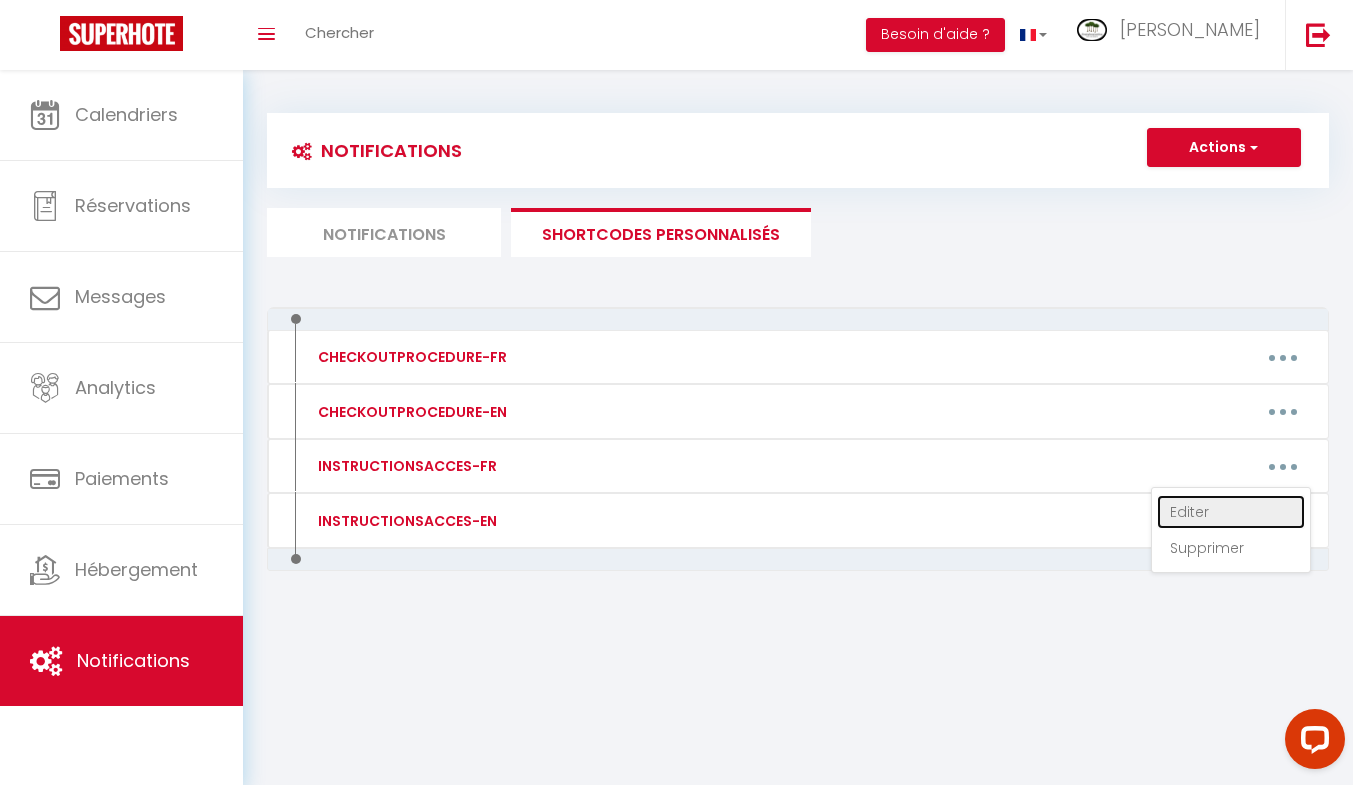 click on "Editer" at bounding box center [1231, 512] 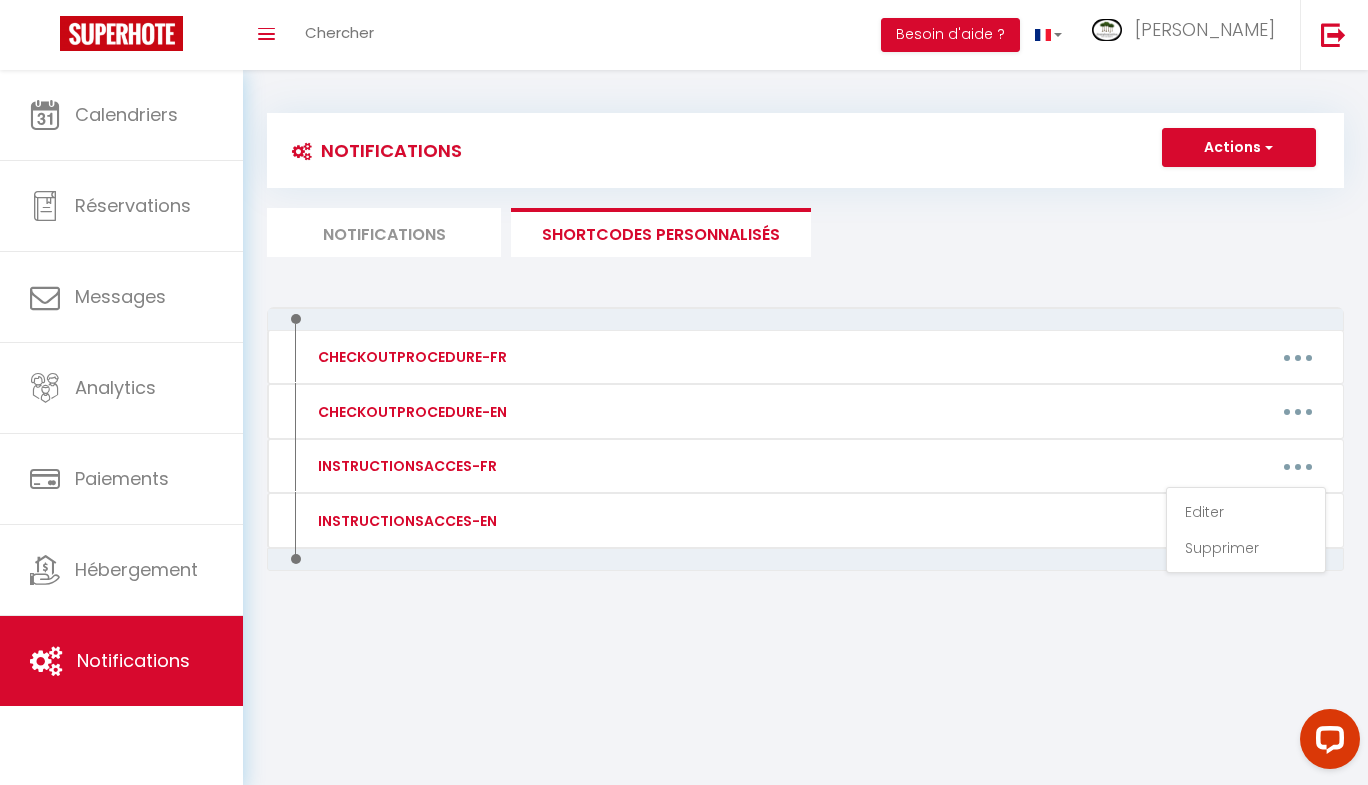 type on "INSTRUCTIONSACCES-FR" 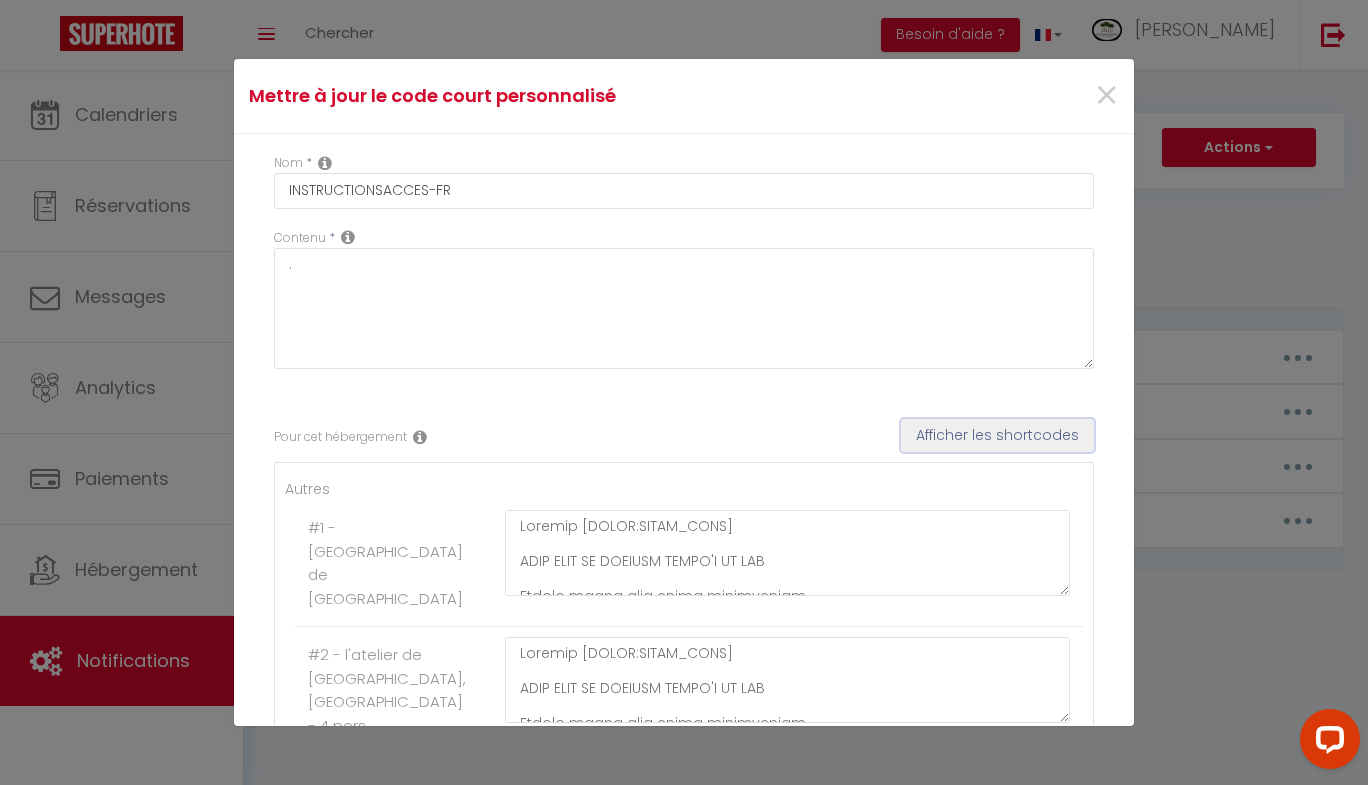 click on "Afficher les shortcodes" at bounding box center (997, 436) 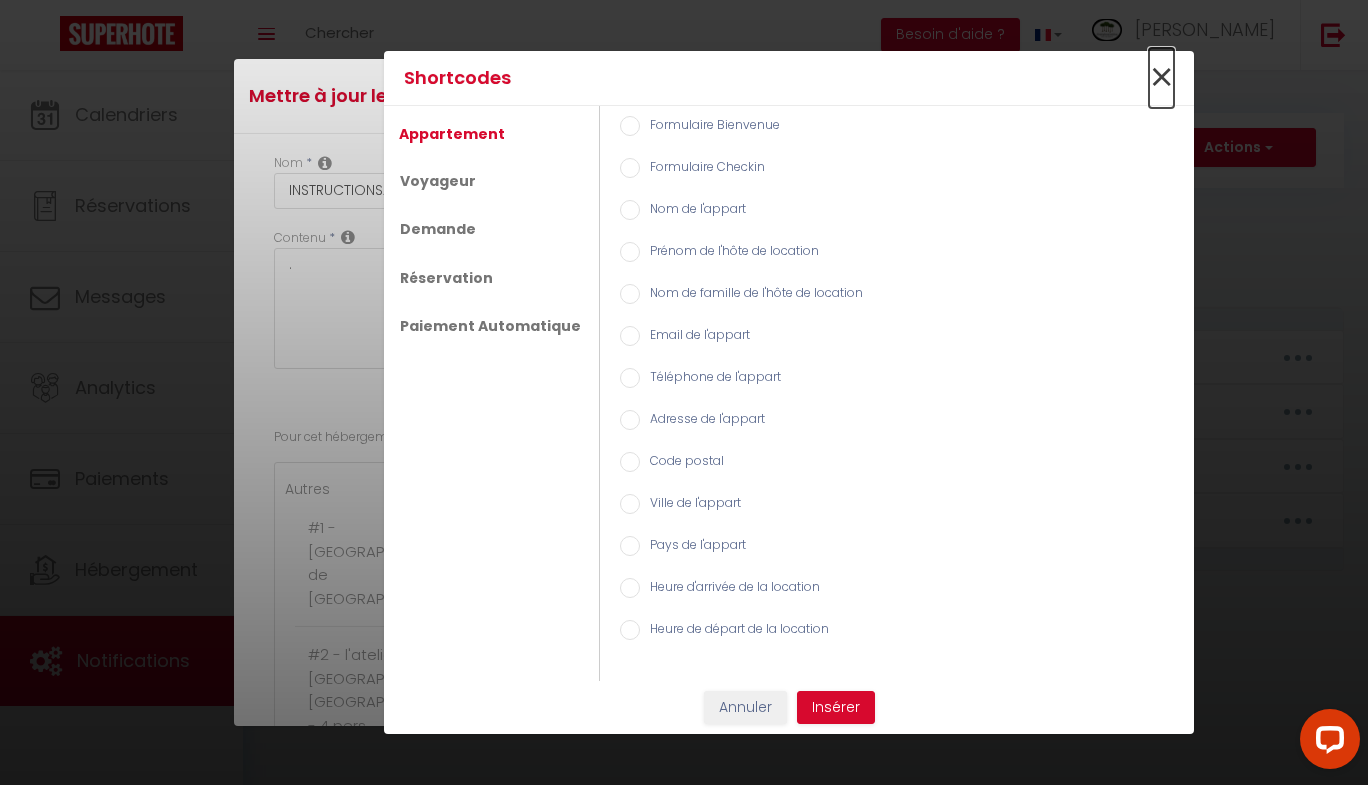 click on "×" at bounding box center (1161, 78) 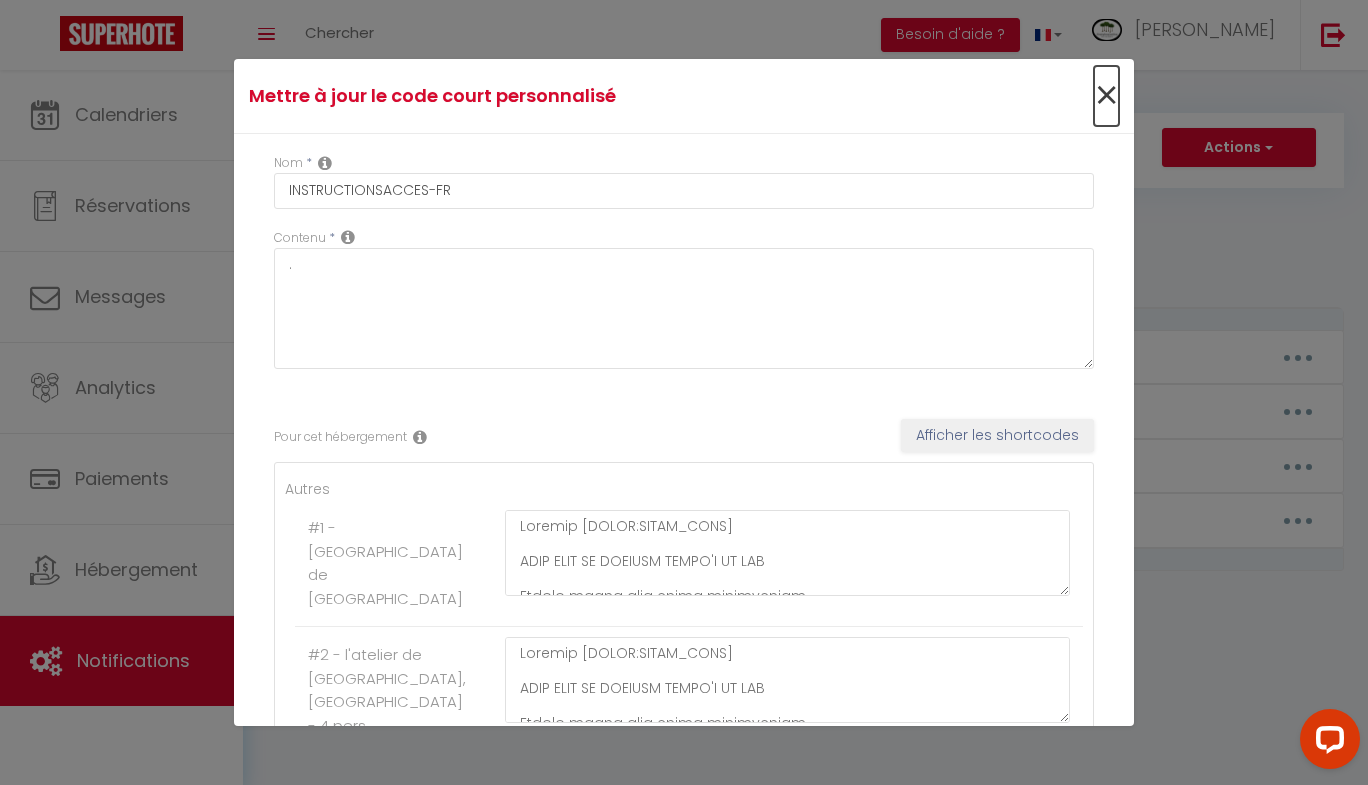click on "×" at bounding box center [1106, 96] 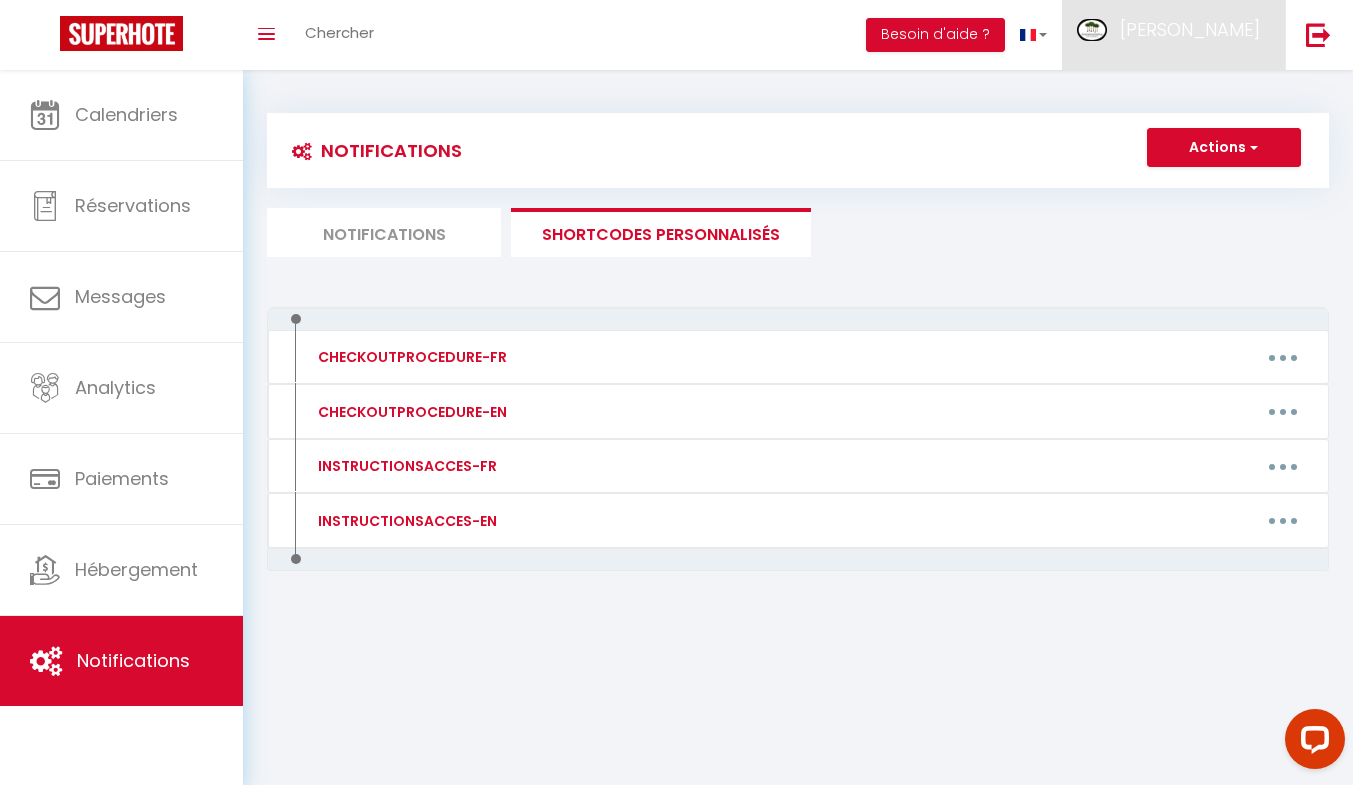 click on "[PERSON_NAME]" at bounding box center (1190, 29) 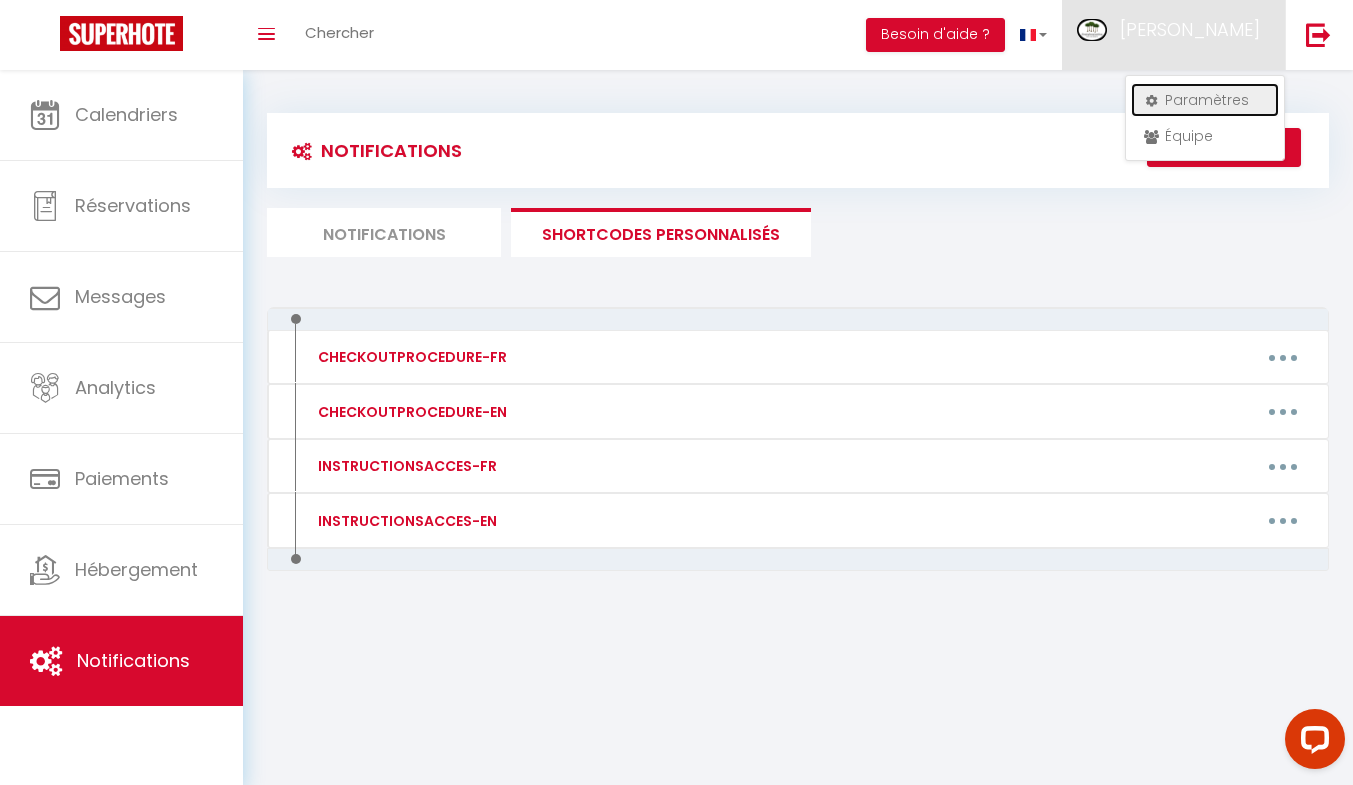 click on "Paramètres" at bounding box center (1205, 100) 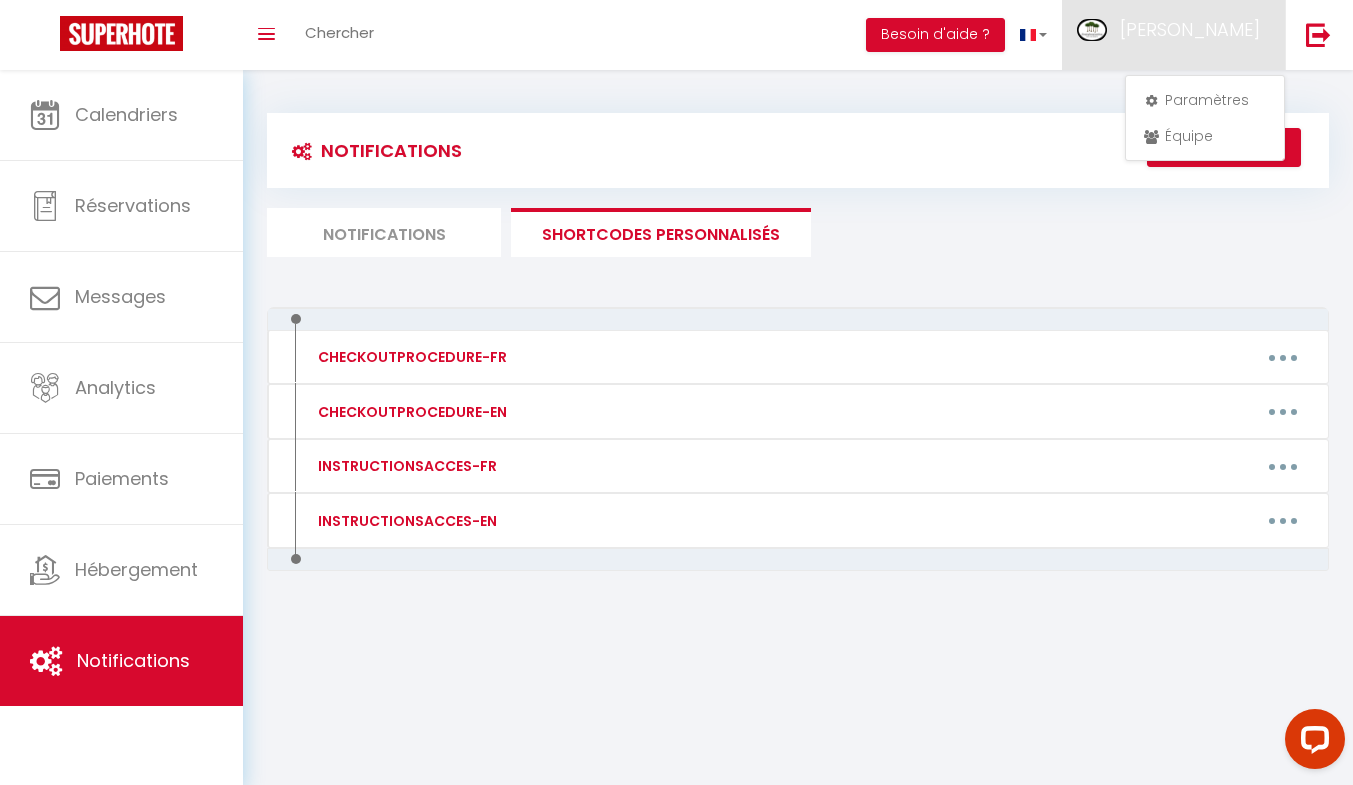 select on "28" 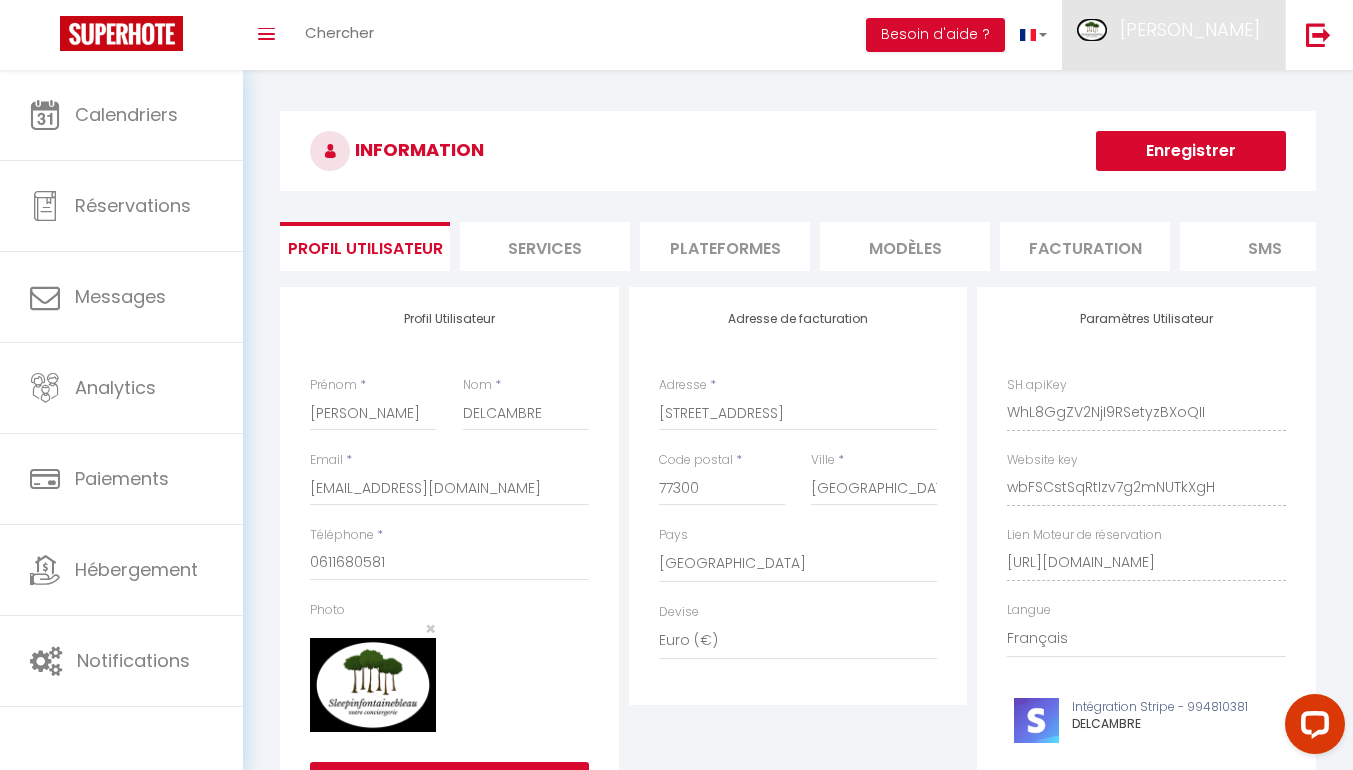 click on "[PERSON_NAME]" at bounding box center [1173, 35] 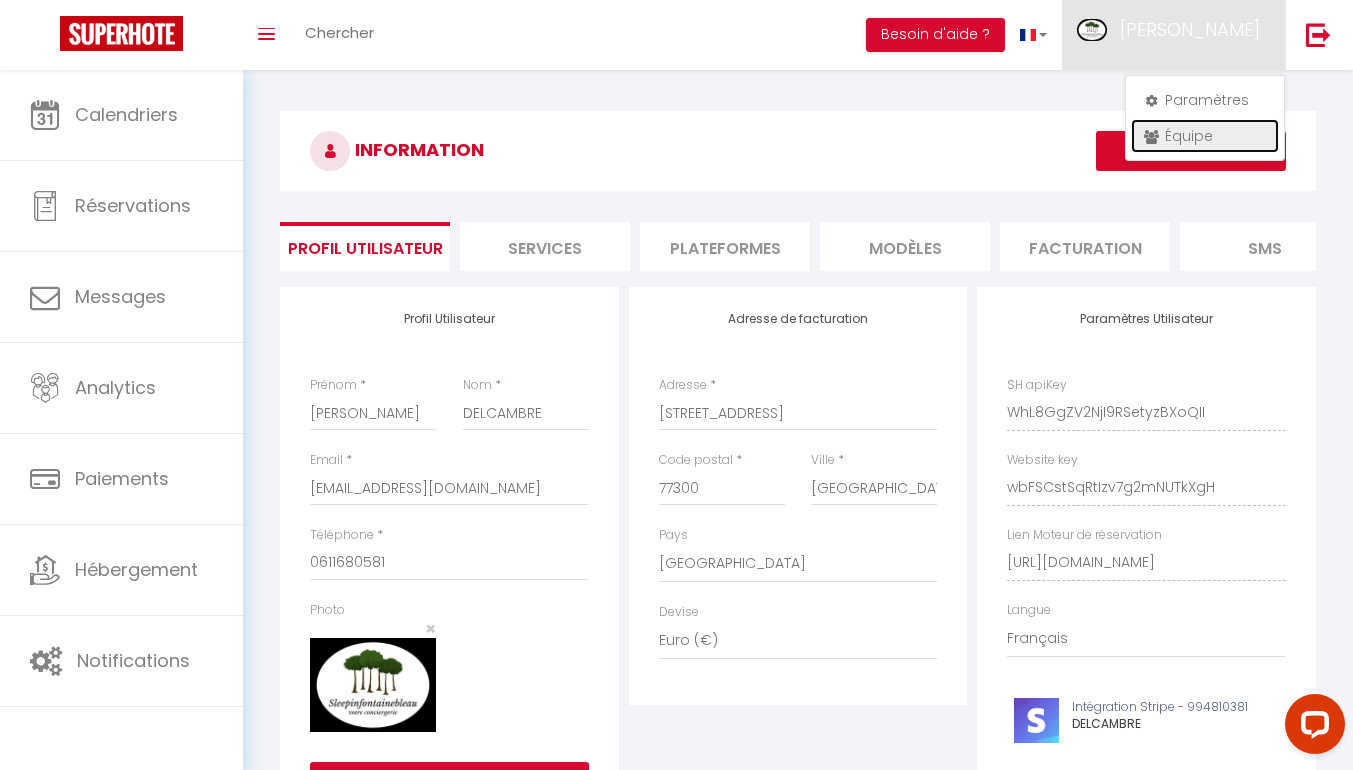 click on "Équipe" at bounding box center (1205, 136) 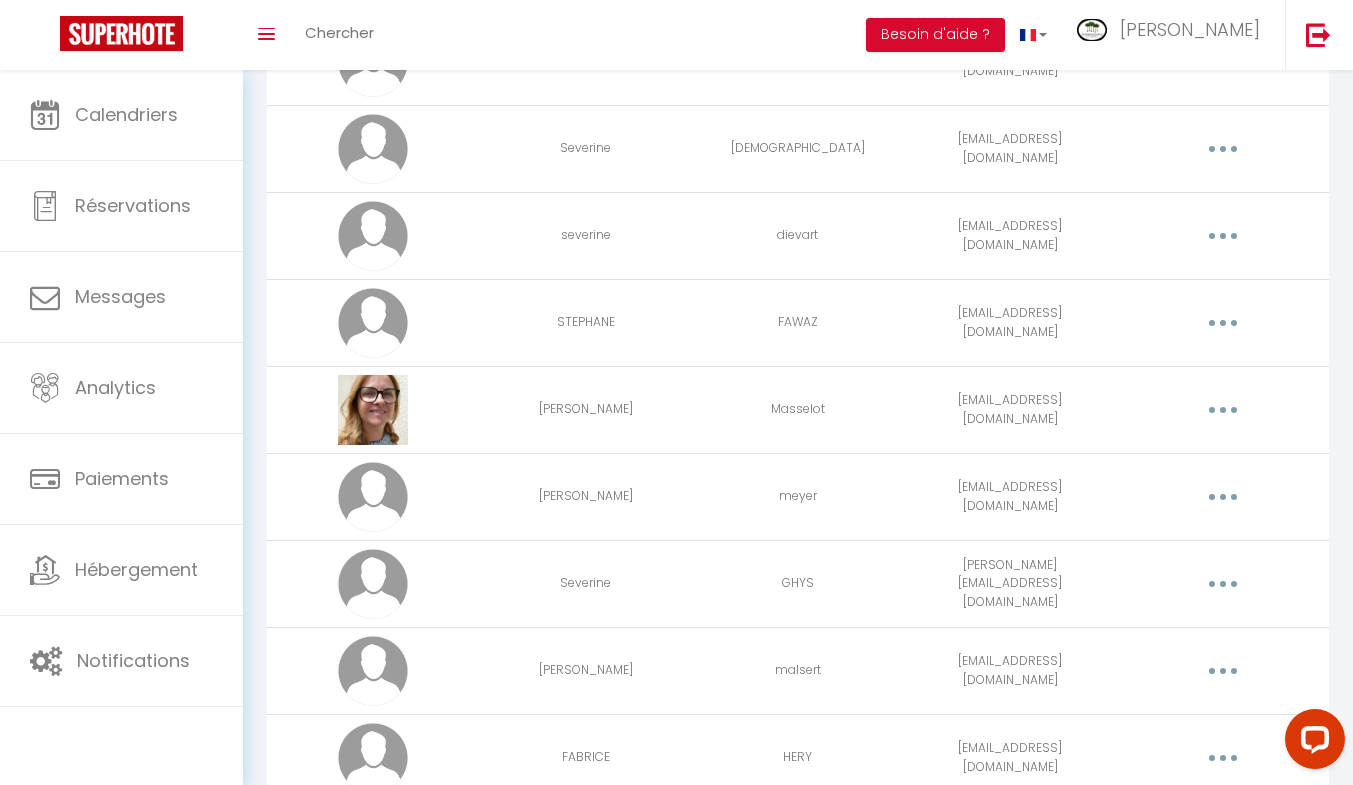scroll, scrollTop: 1257, scrollLeft: 0, axis: vertical 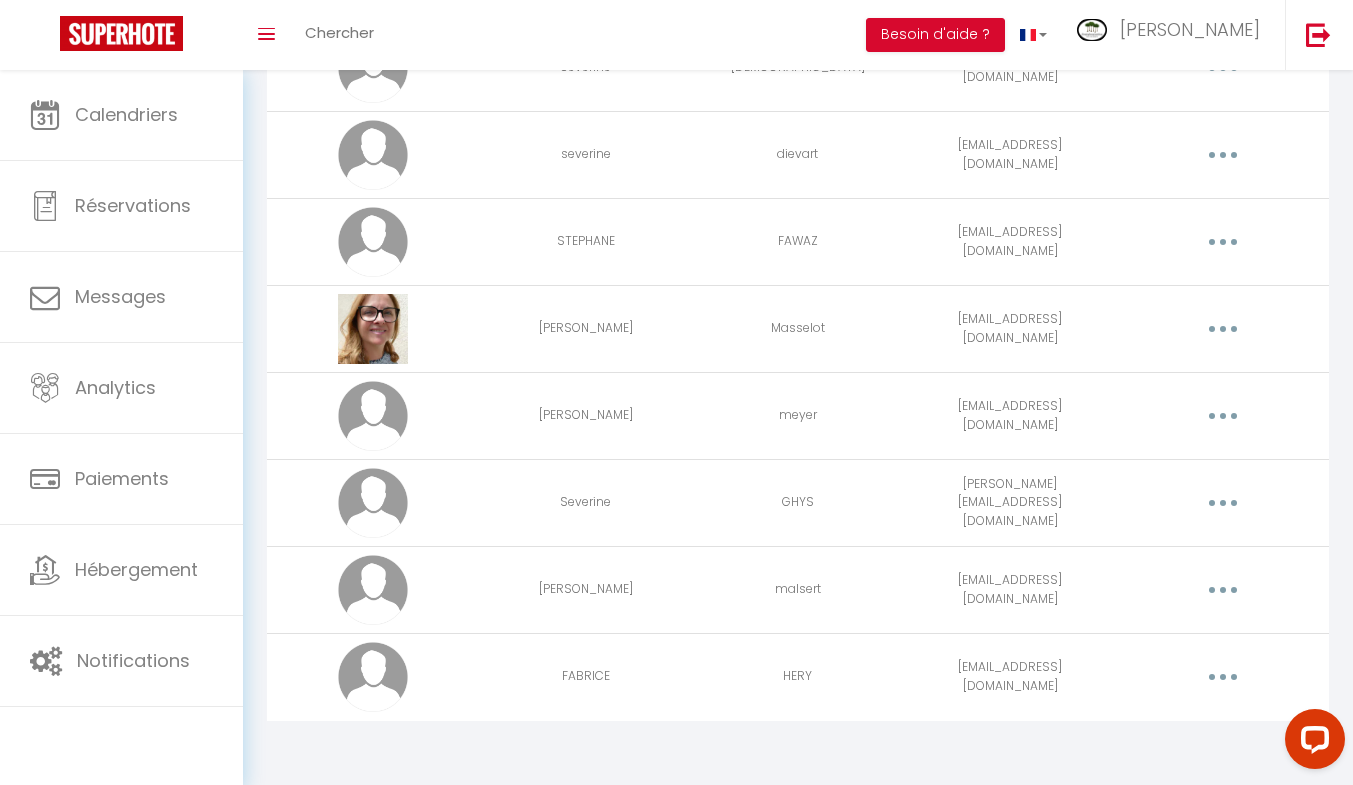 click at bounding box center (1223, 590) 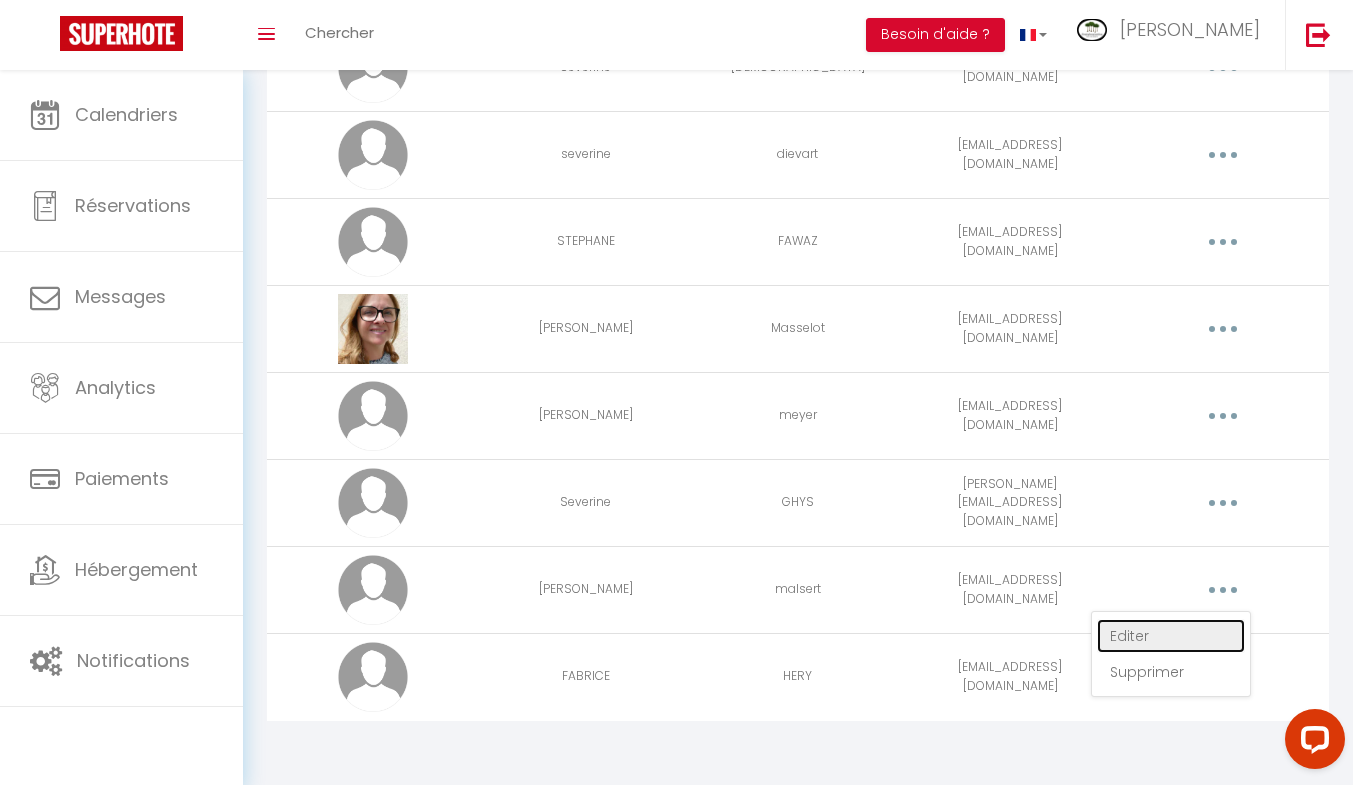 click on "Editer" at bounding box center [1171, 636] 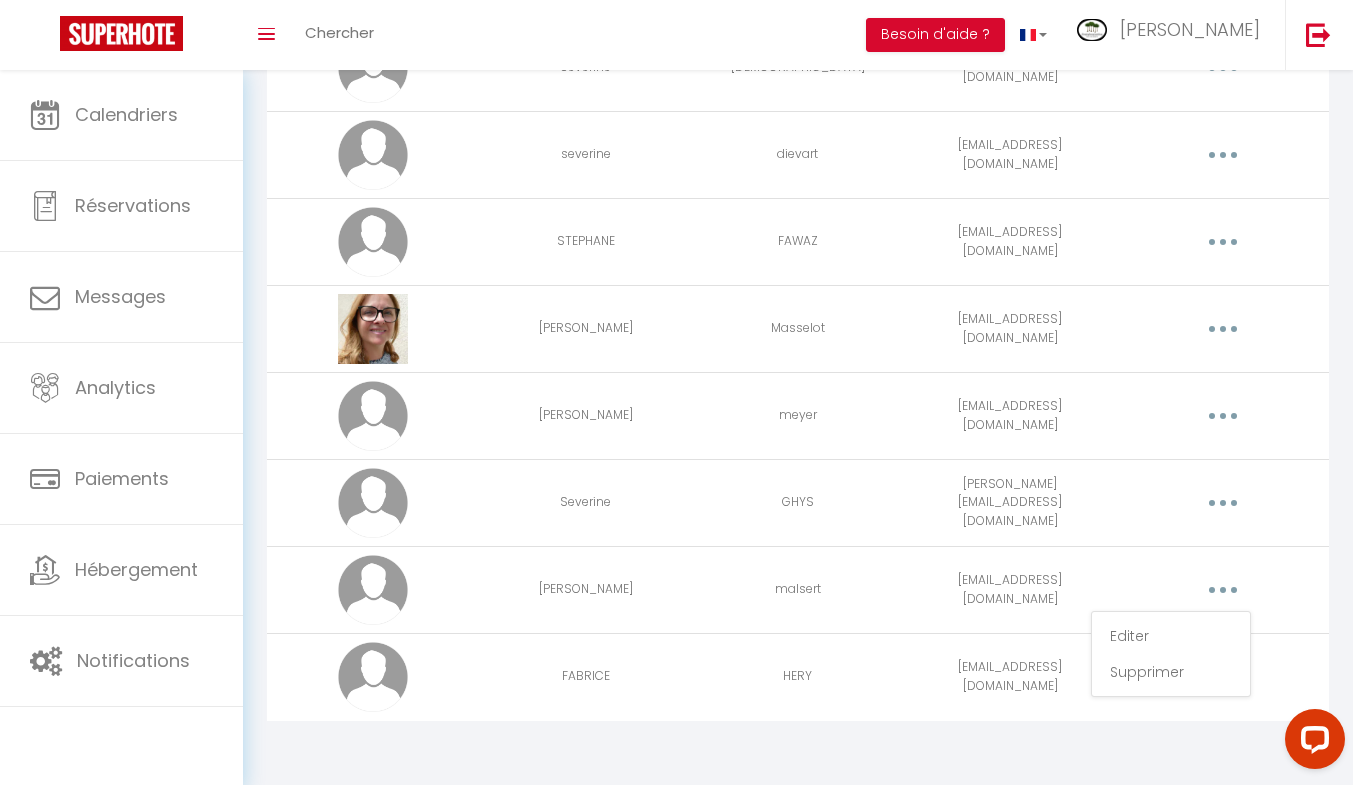 select 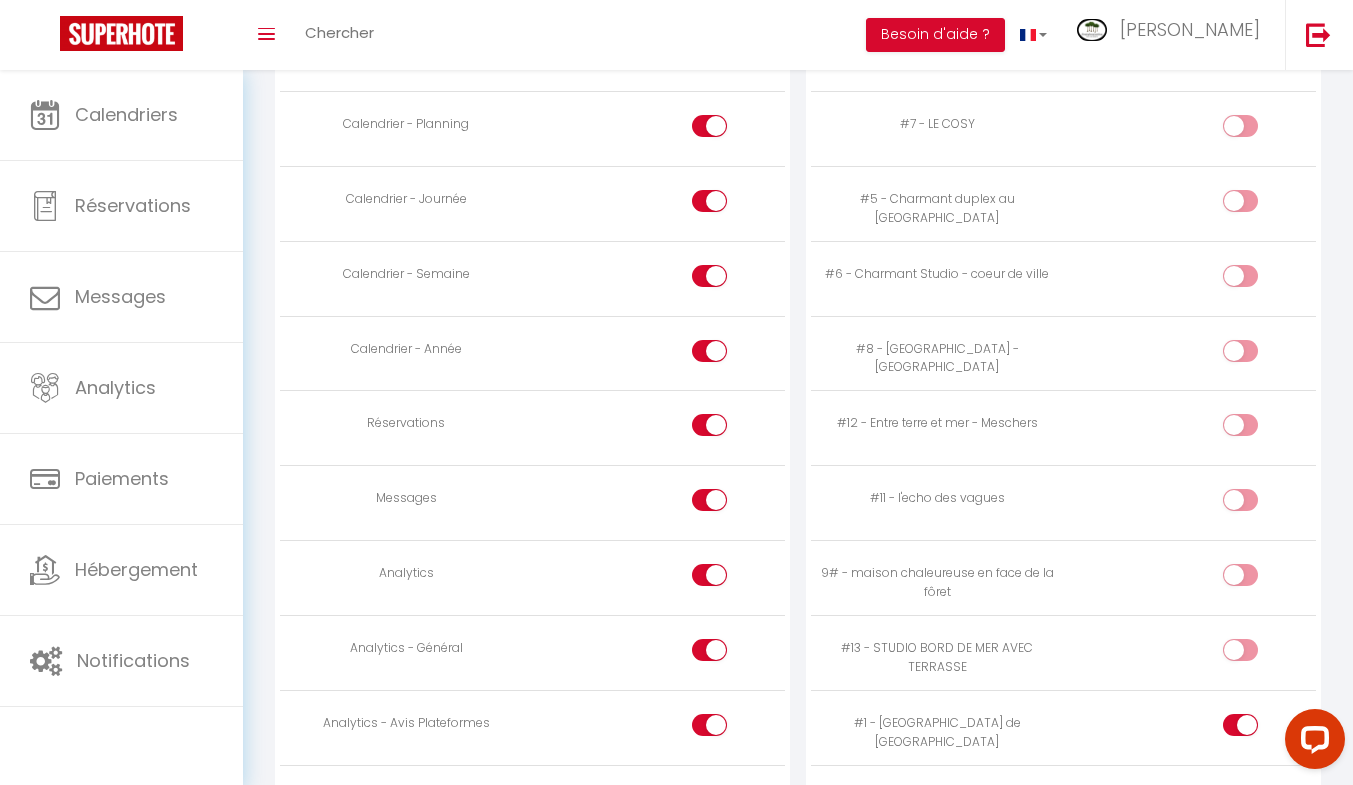 scroll, scrollTop: 1759, scrollLeft: 0, axis: vertical 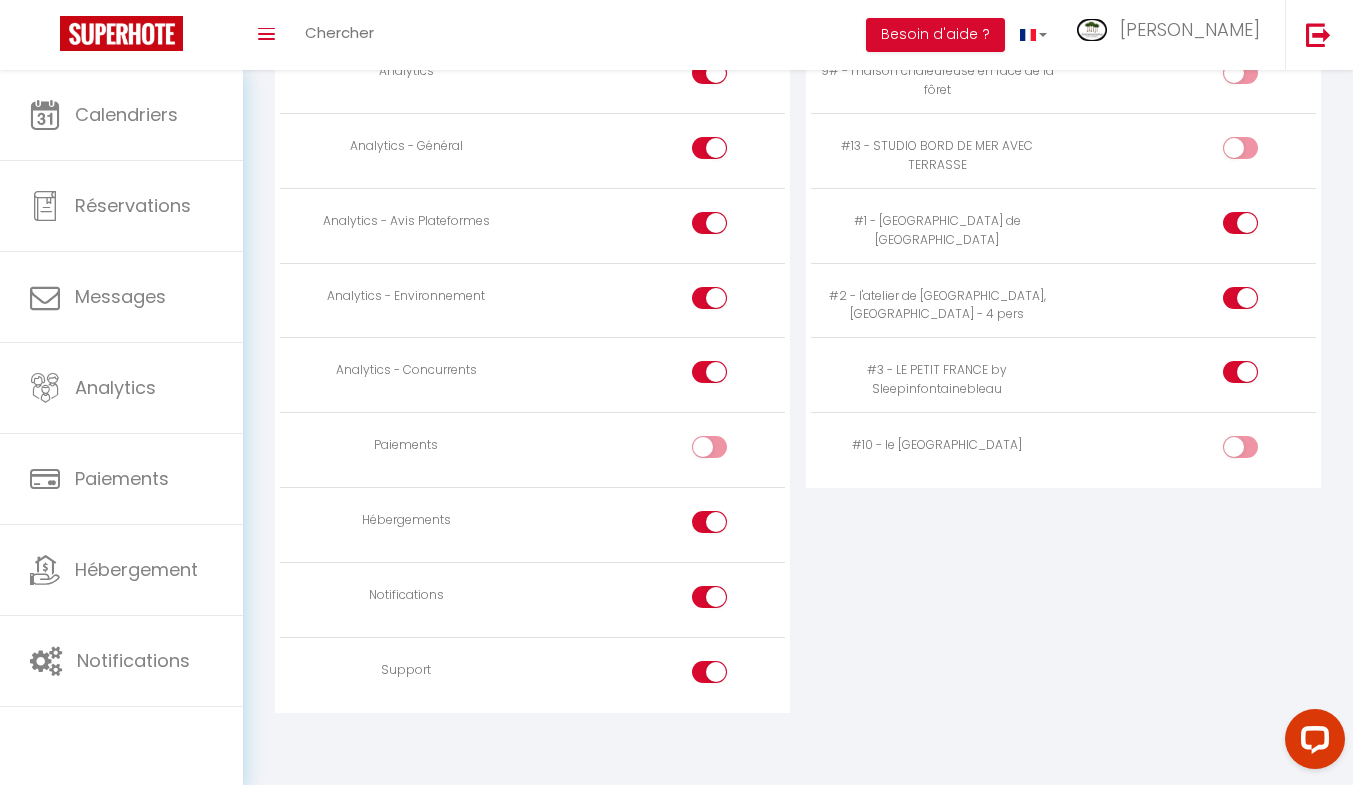 click at bounding box center (726, 601) 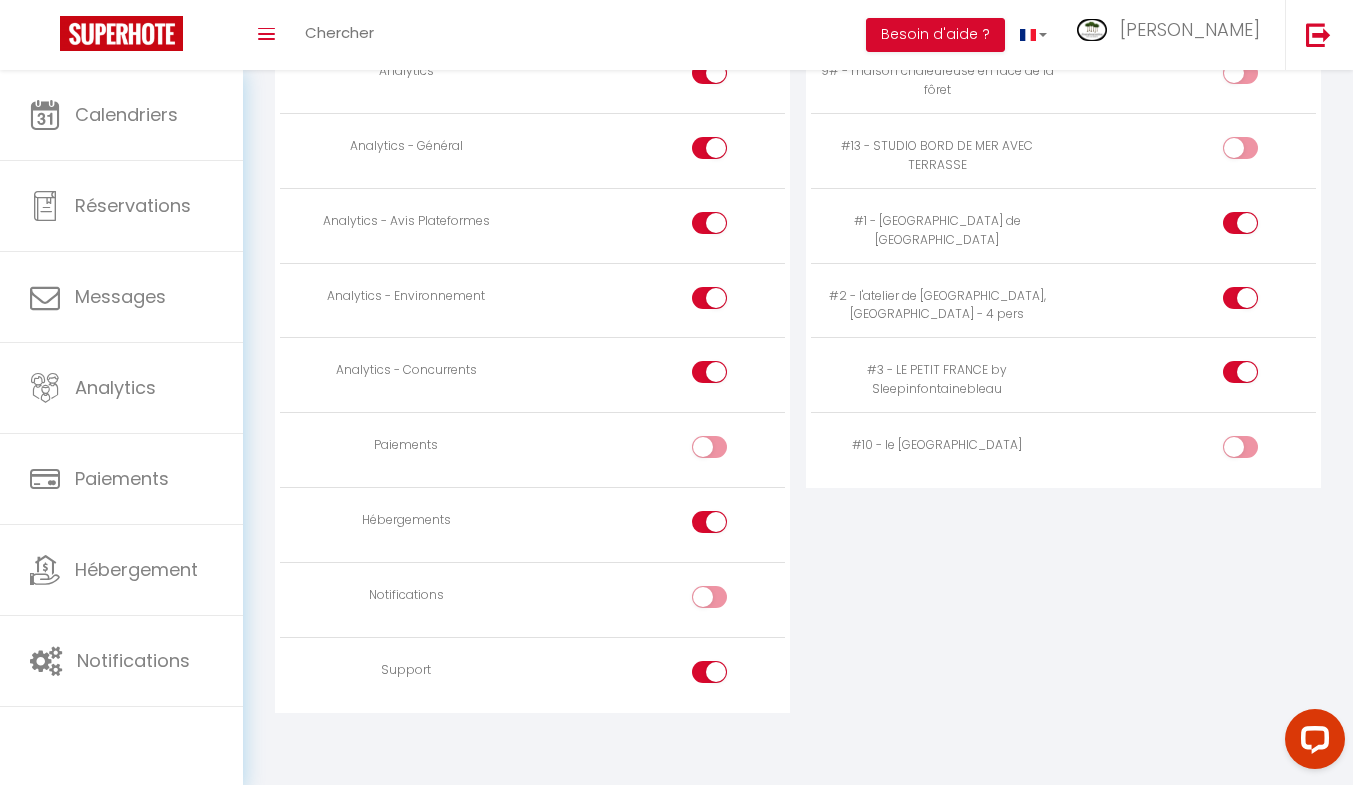 click at bounding box center [726, 601] 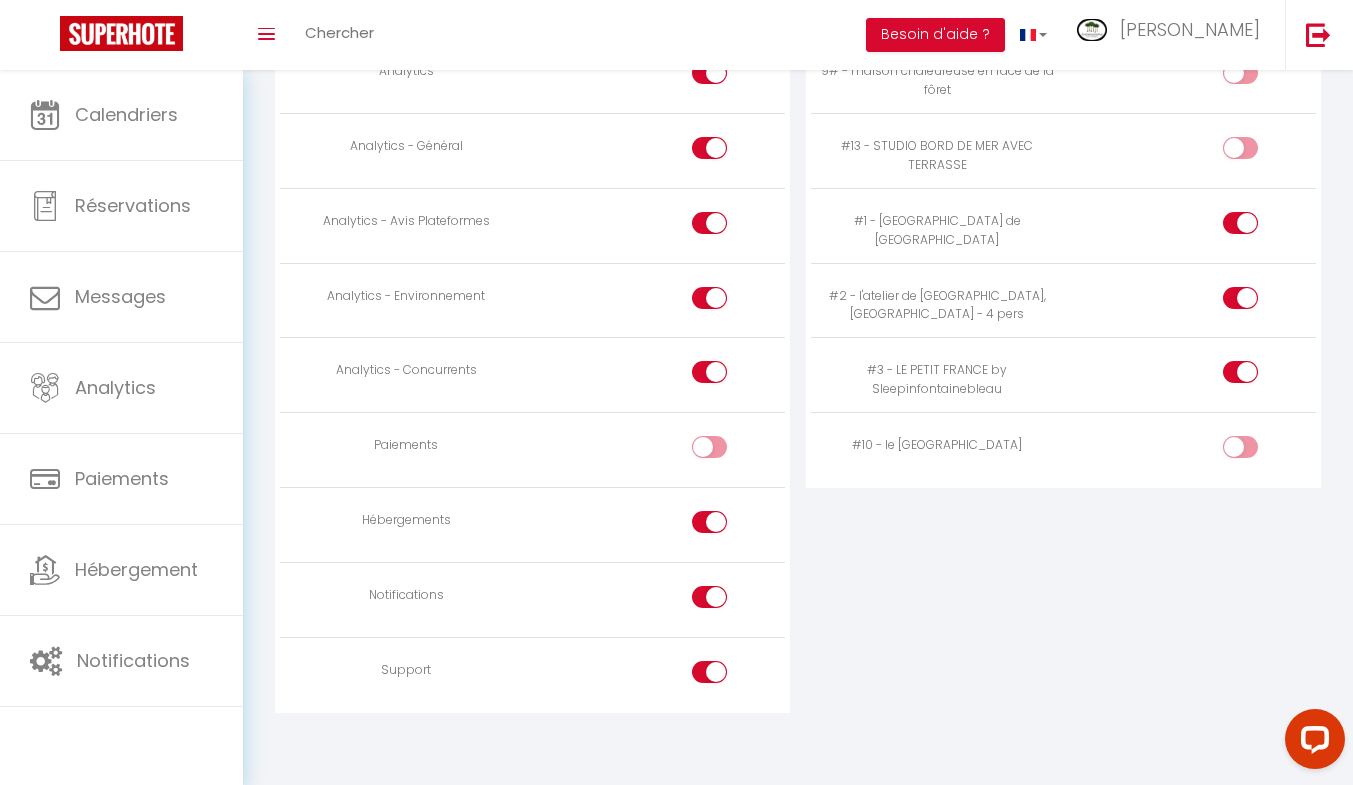 click at bounding box center (726, 526) 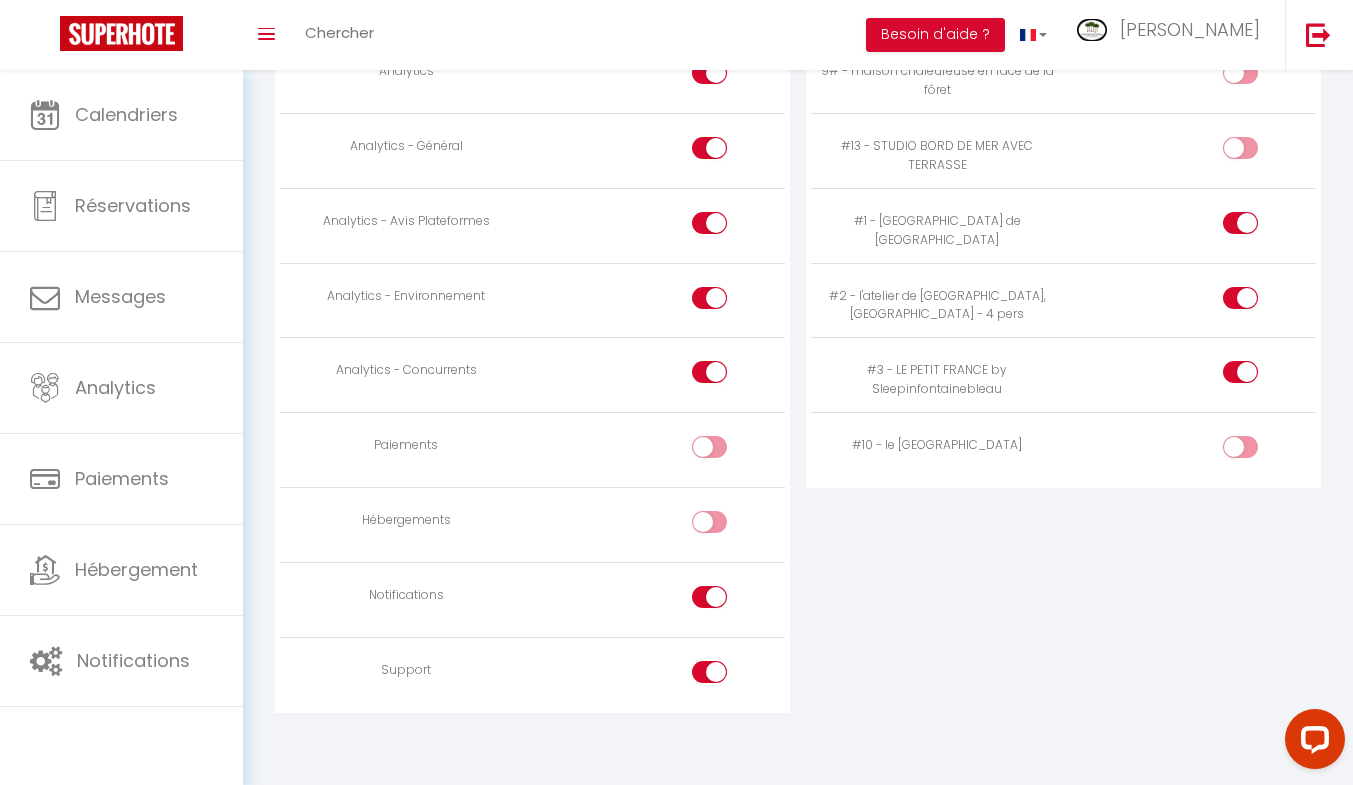 click at bounding box center (726, 676) 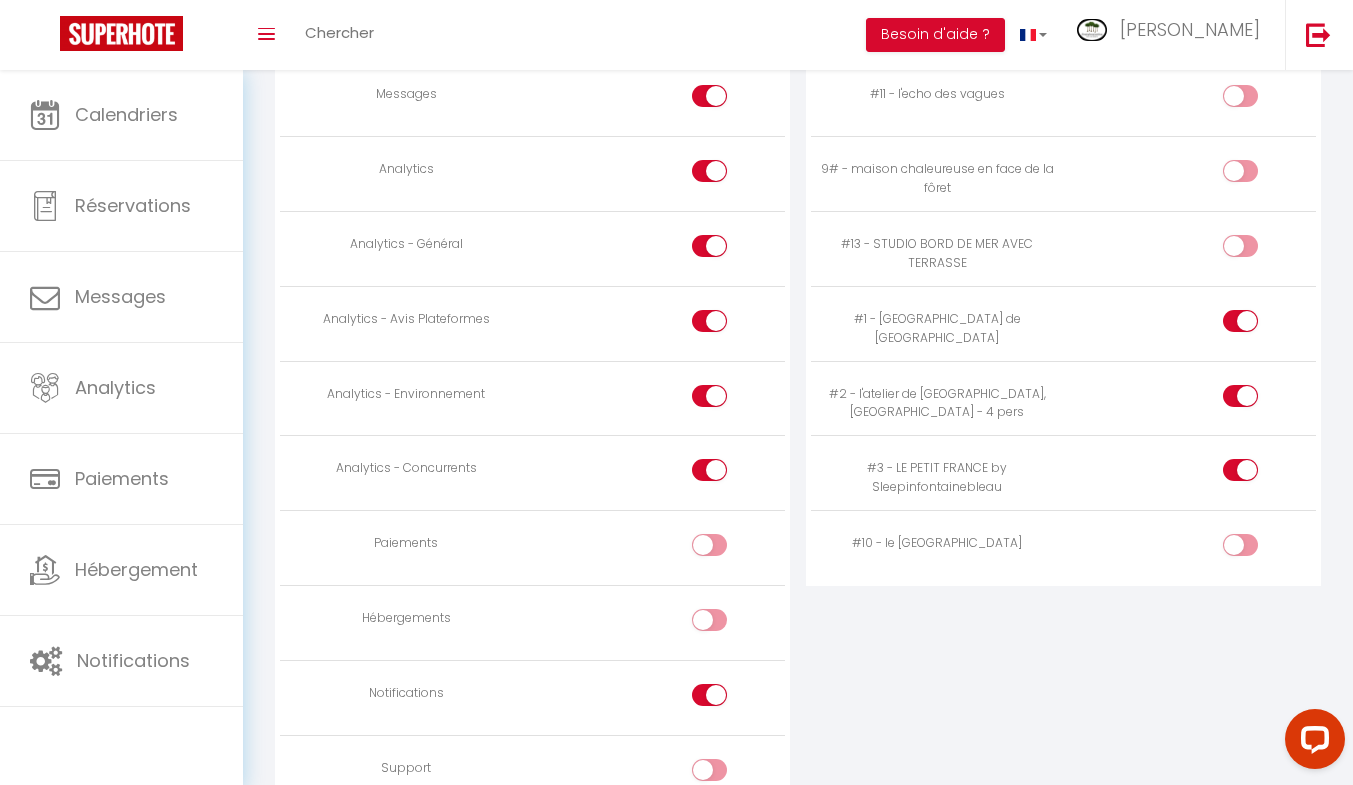 scroll, scrollTop: 1631, scrollLeft: 0, axis: vertical 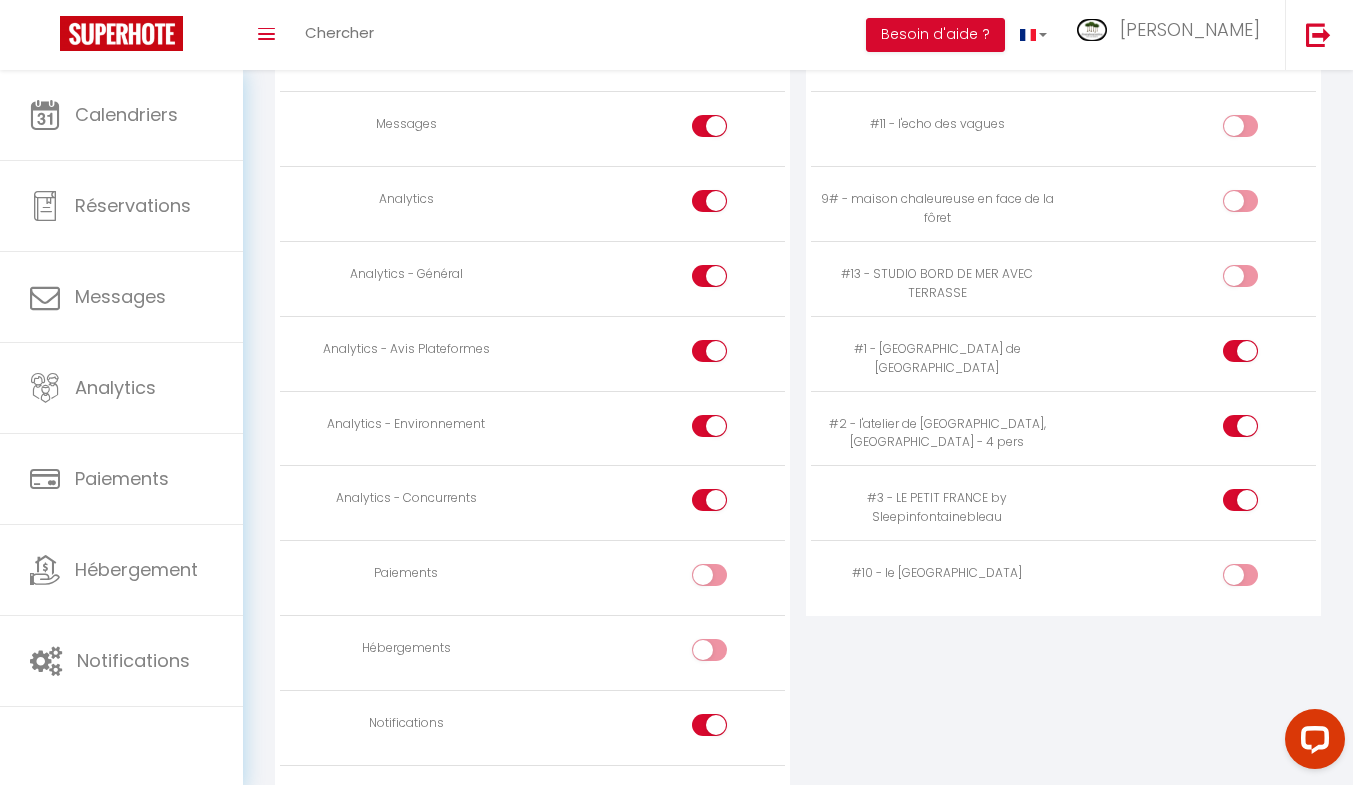 click at bounding box center (726, 430) 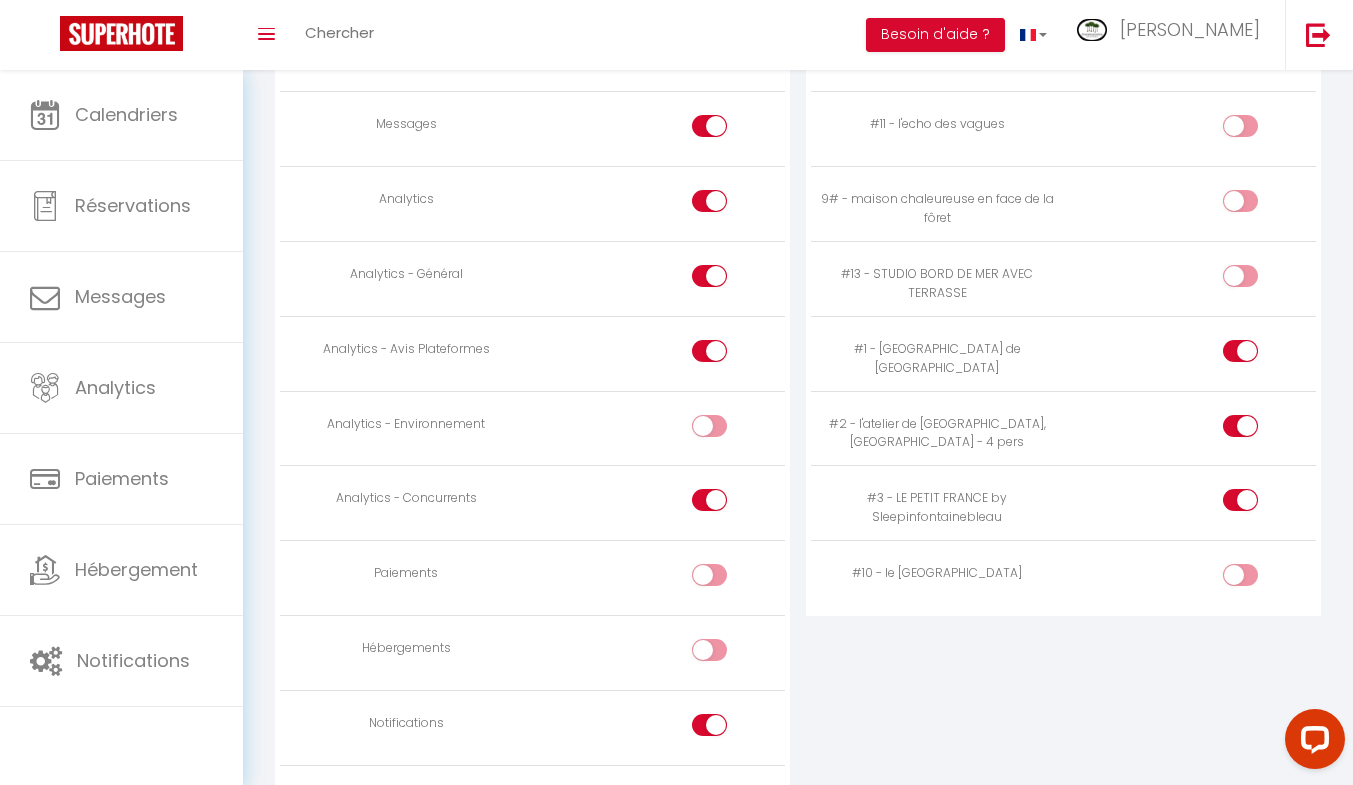 click at bounding box center (726, 430) 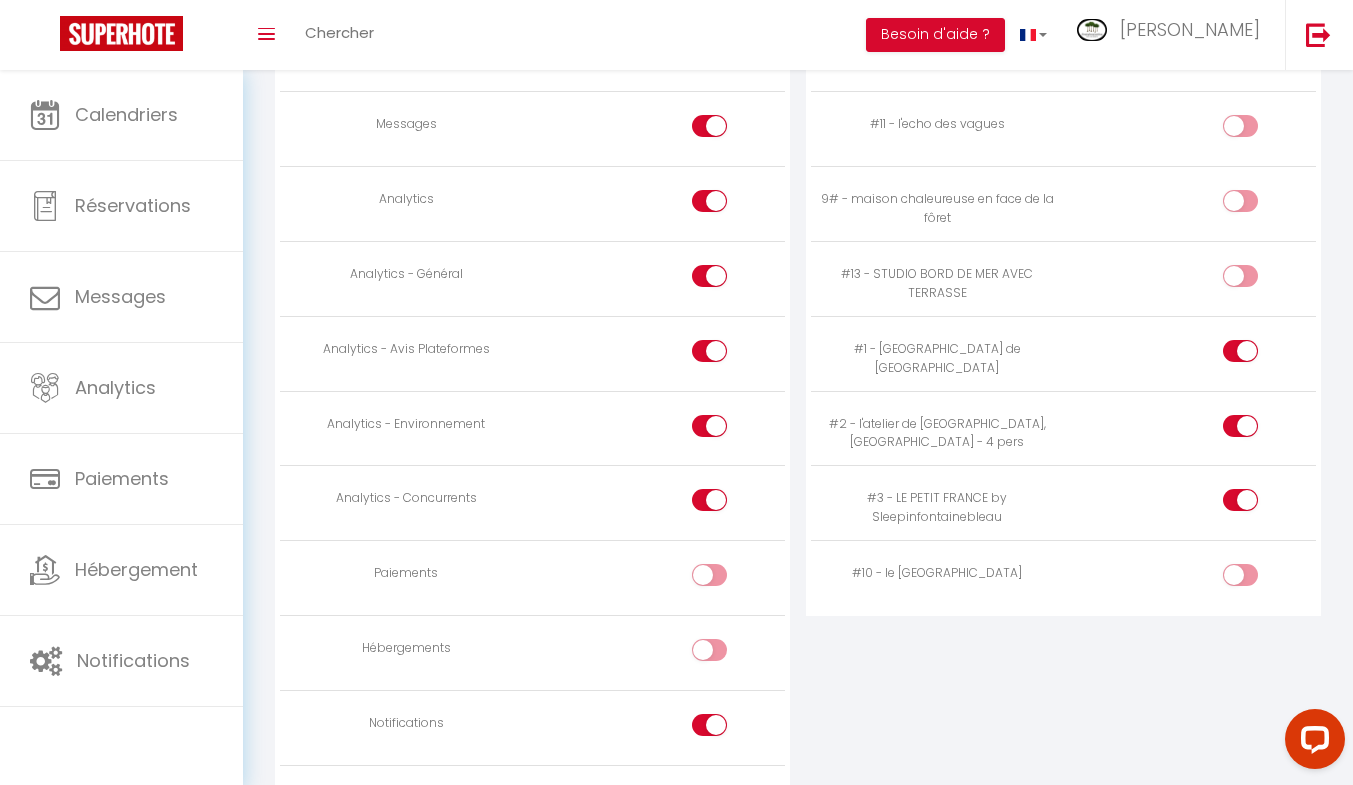 click at bounding box center (726, 504) 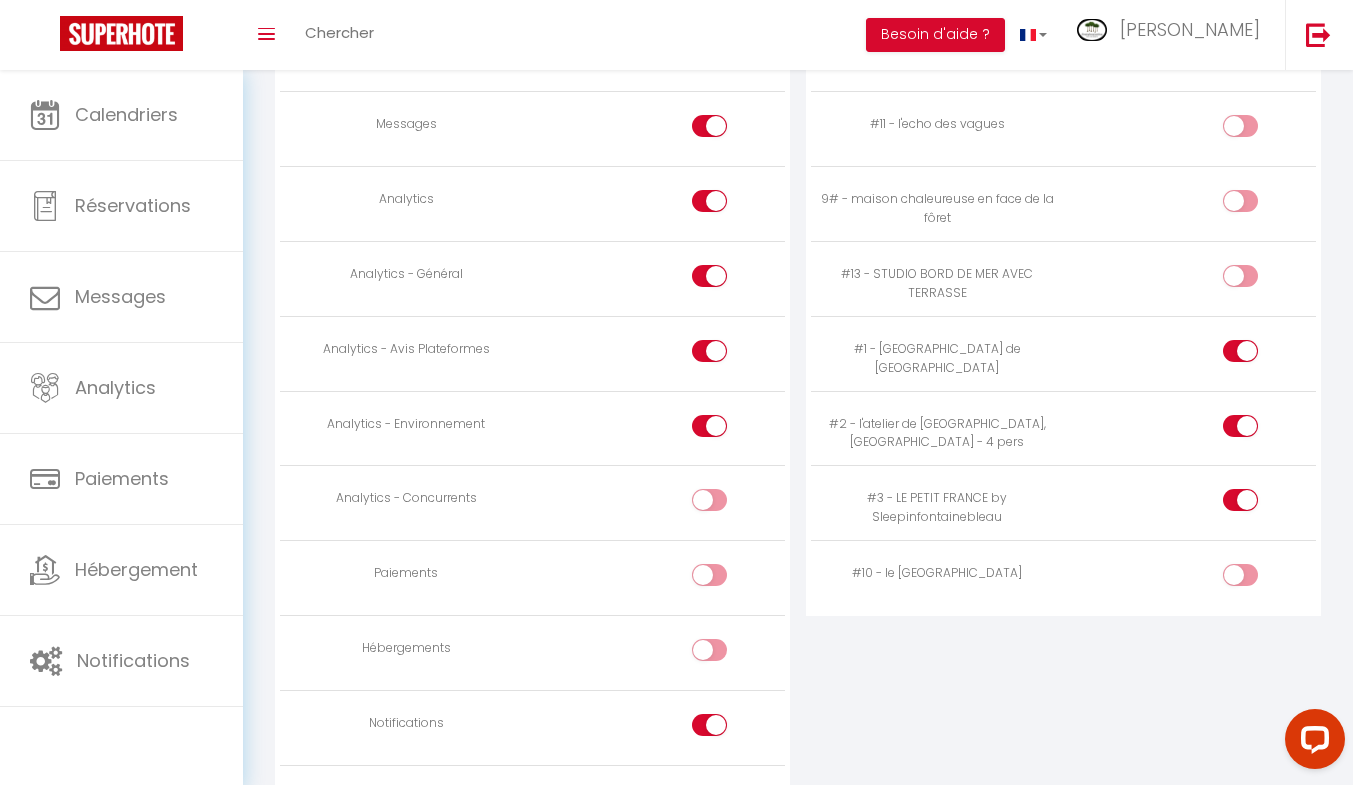 click at bounding box center [726, 280] 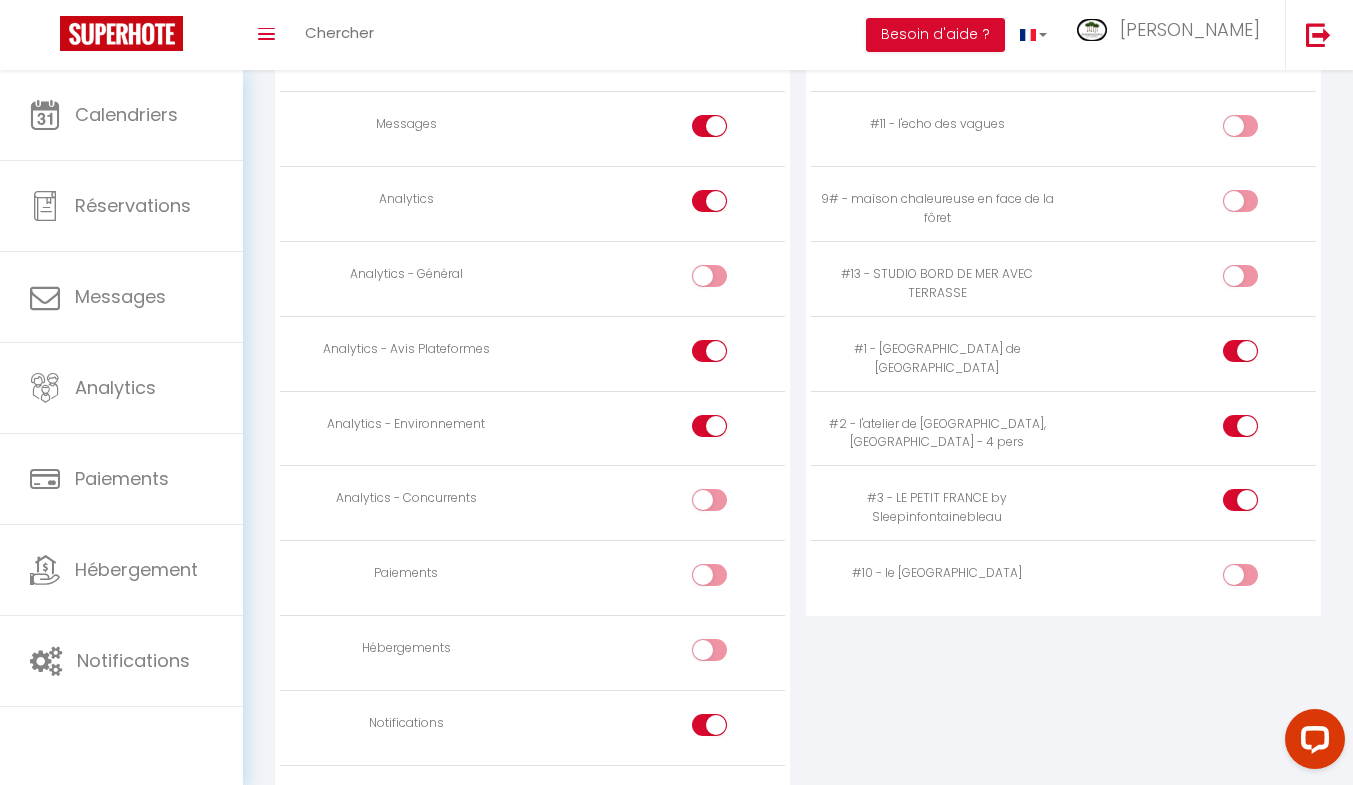 click at bounding box center (726, 205) 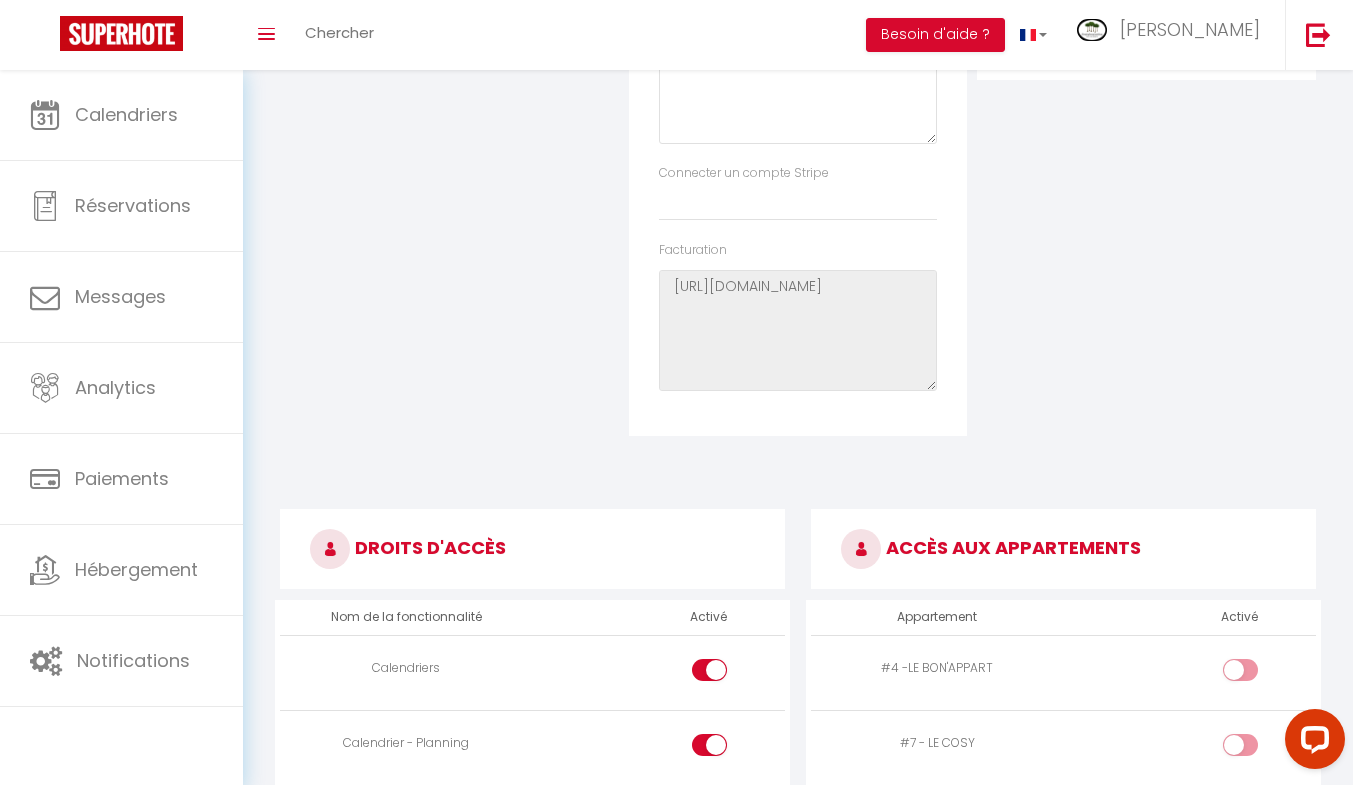 scroll, scrollTop: 0, scrollLeft: 0, axis: both 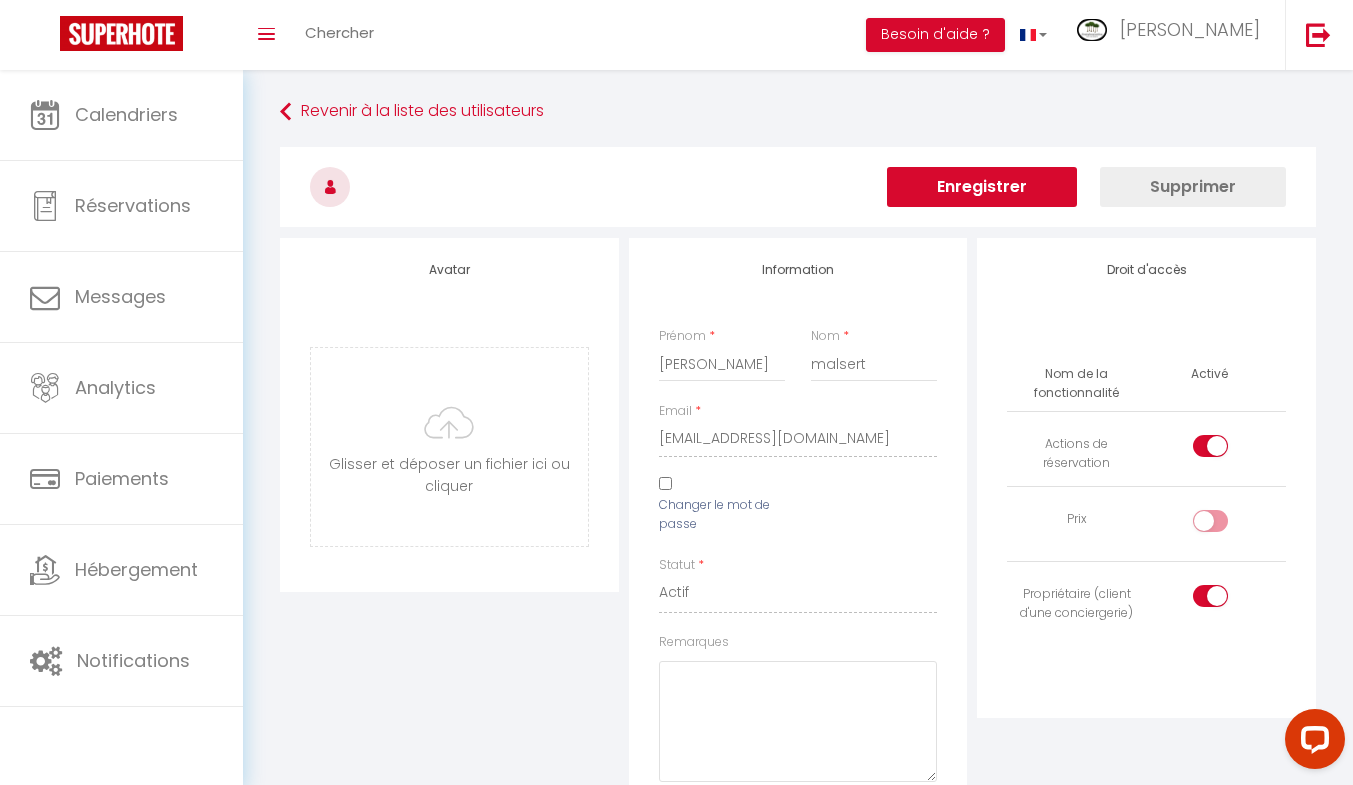 click on "Enregistrer" at bounding box center [982, 187] 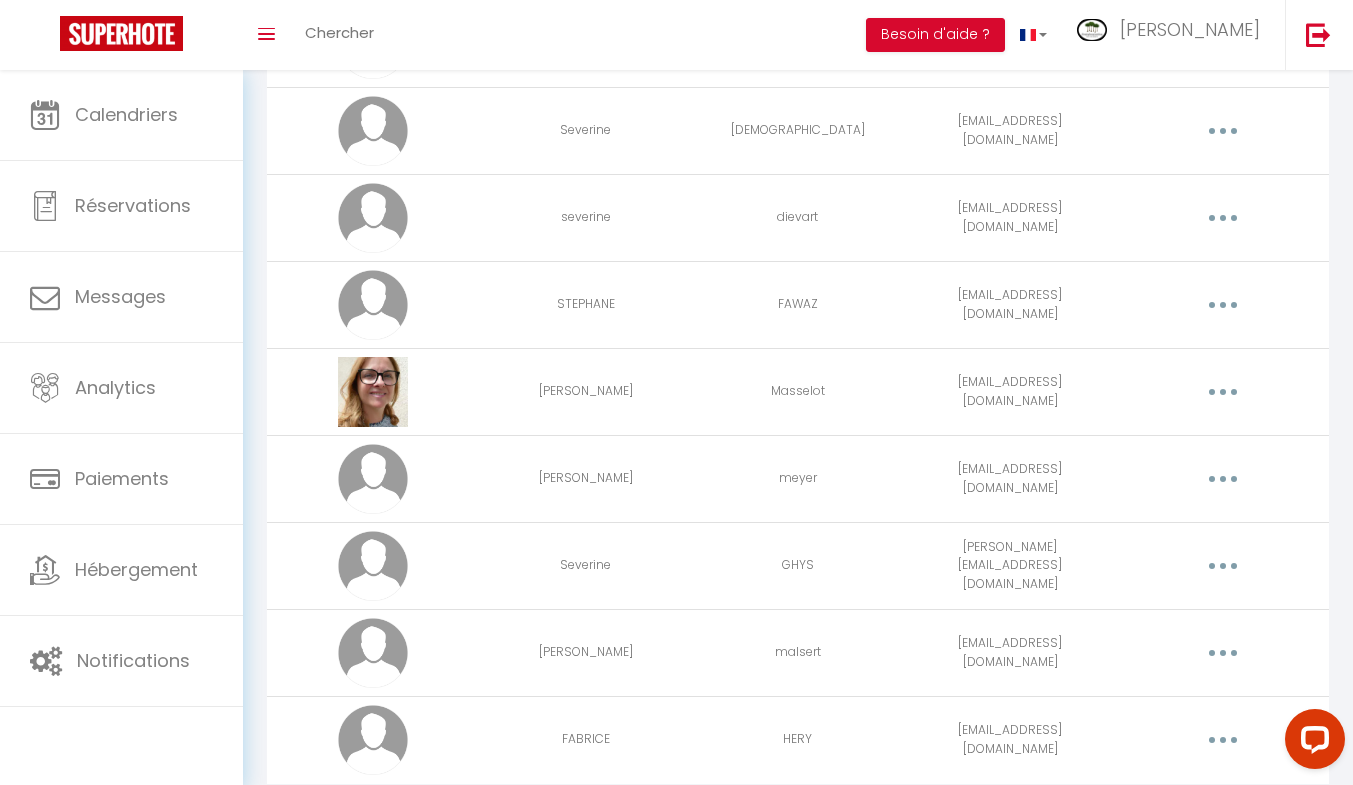 scroll, scrollTop: 1193, scrollLeft: 0, axis: vertical 